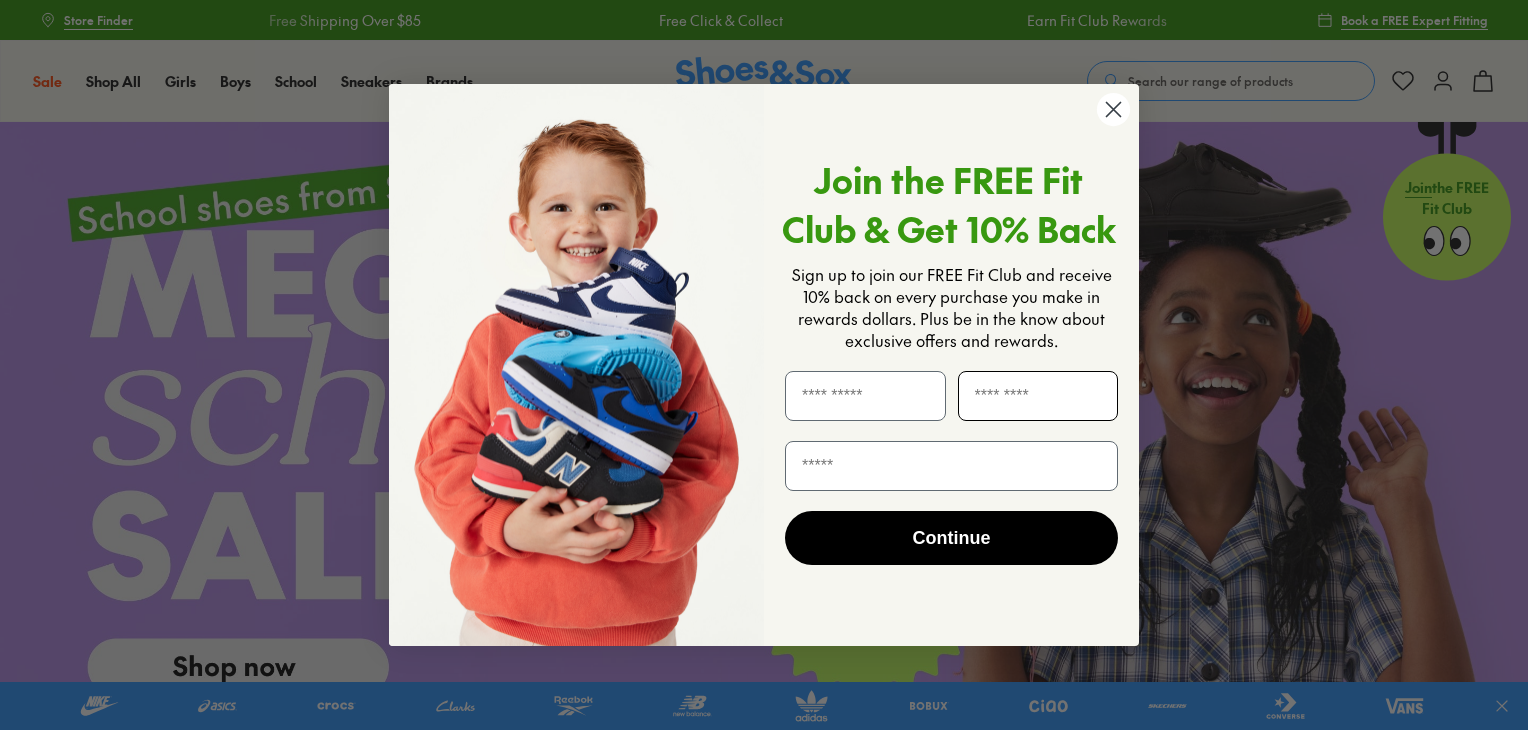 scroll, scrollTop: 0, scrollLeft: 0, axis: both 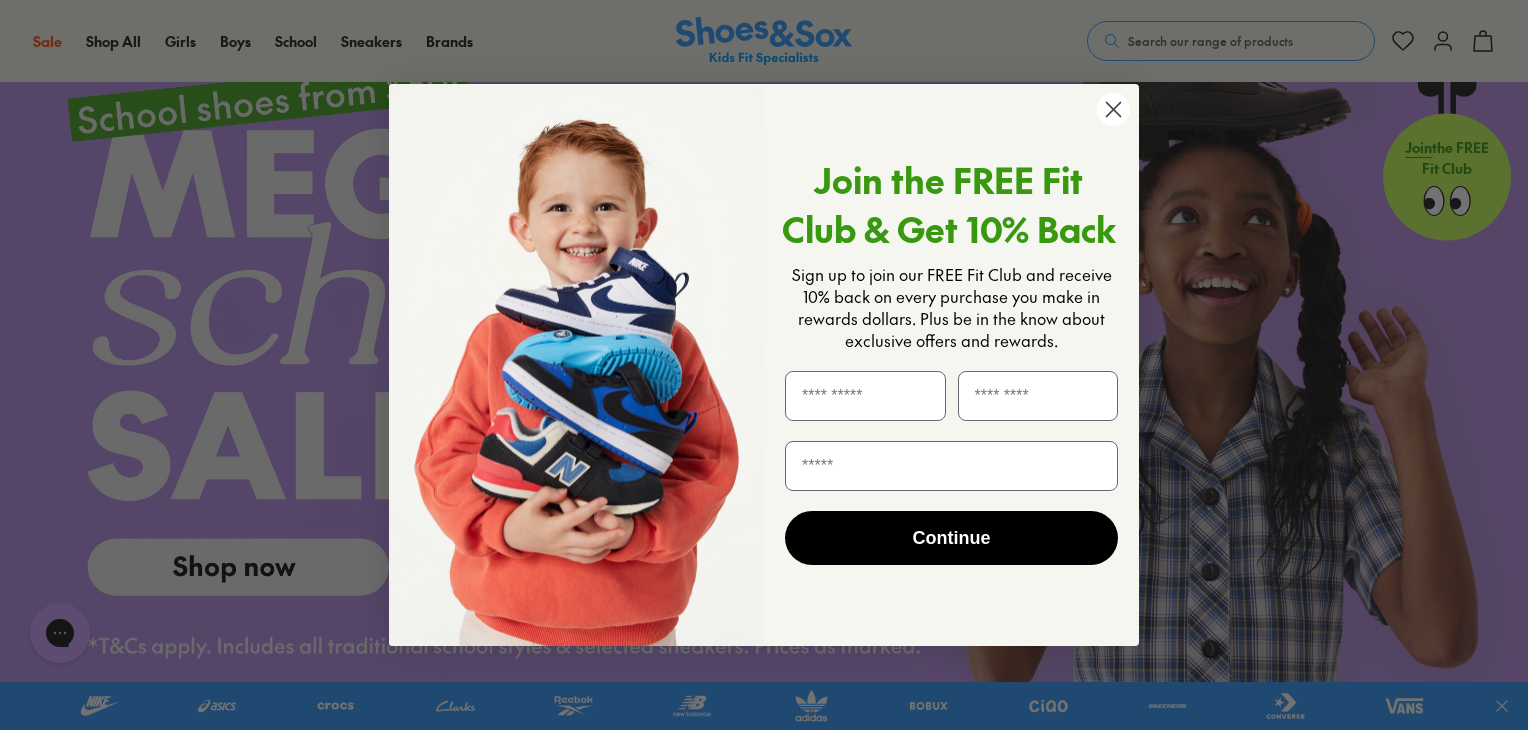 click 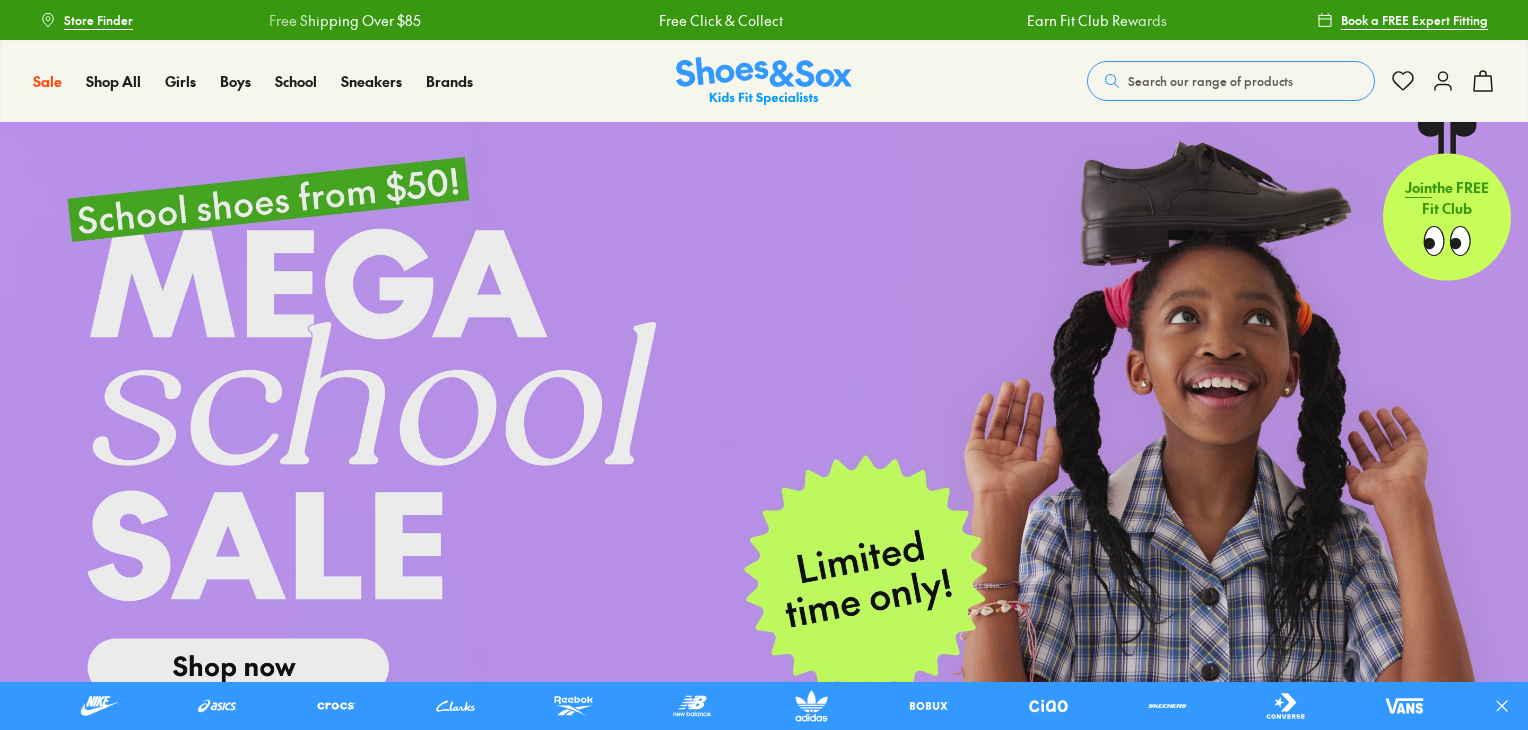 scroll, scrollTop: 200, scrollLeft: 0, axis: vertical 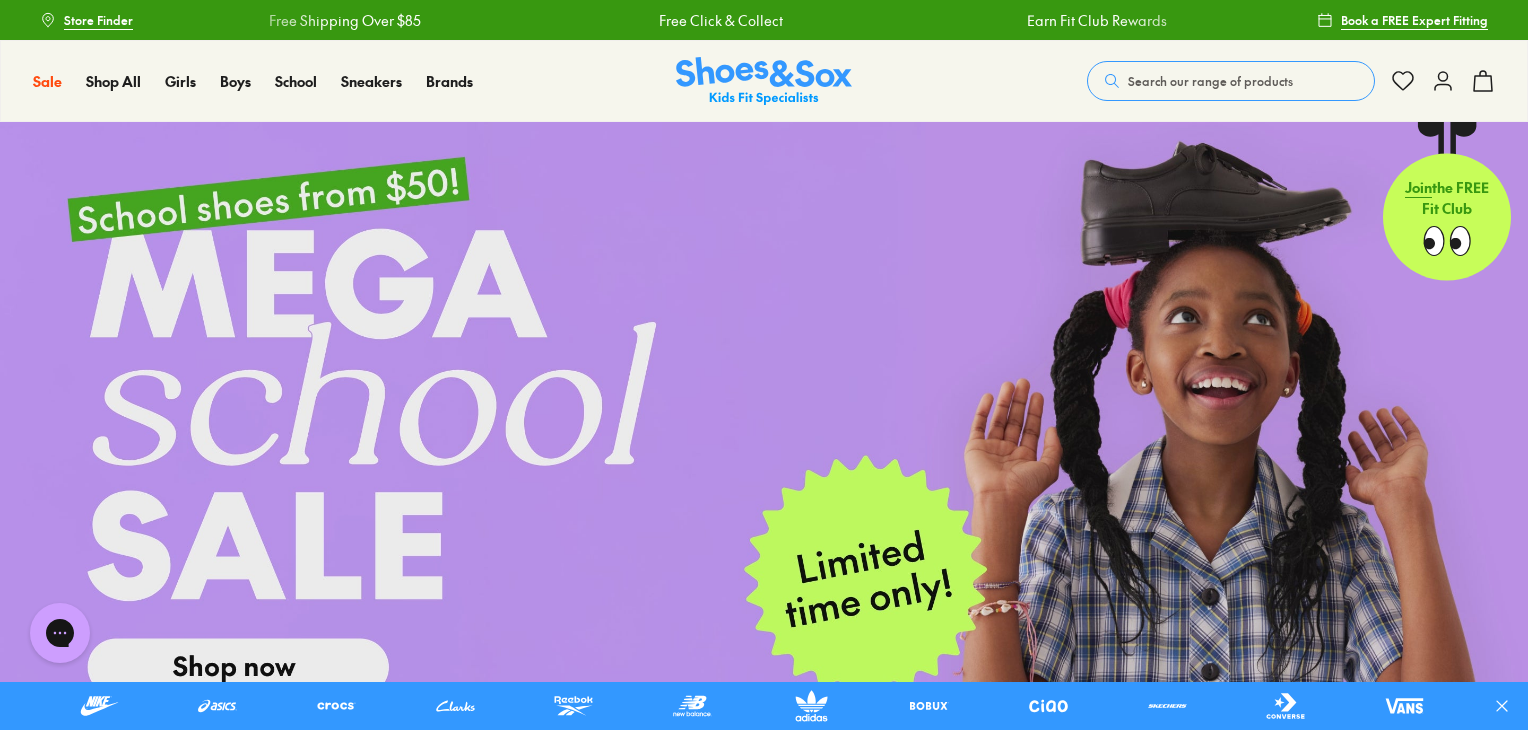click 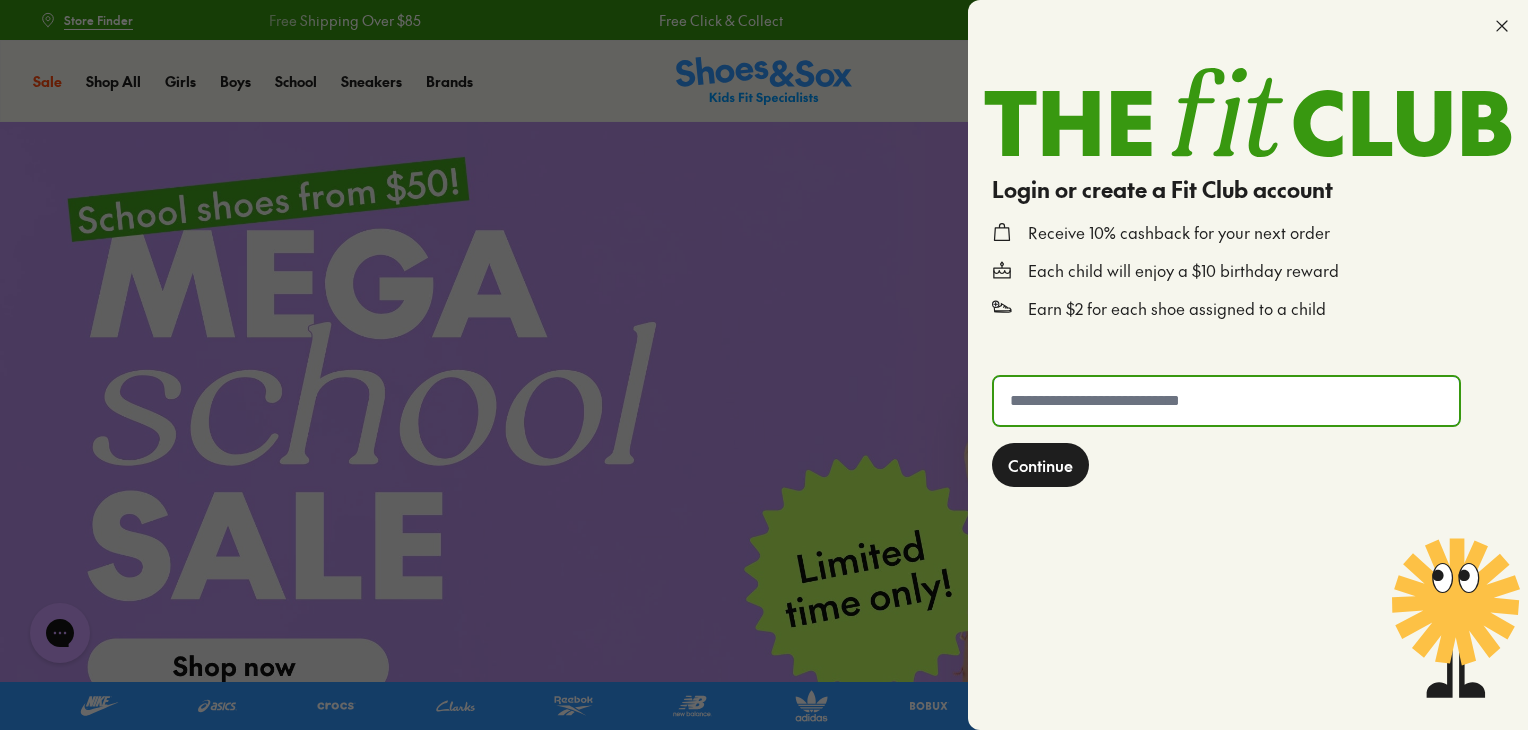 click 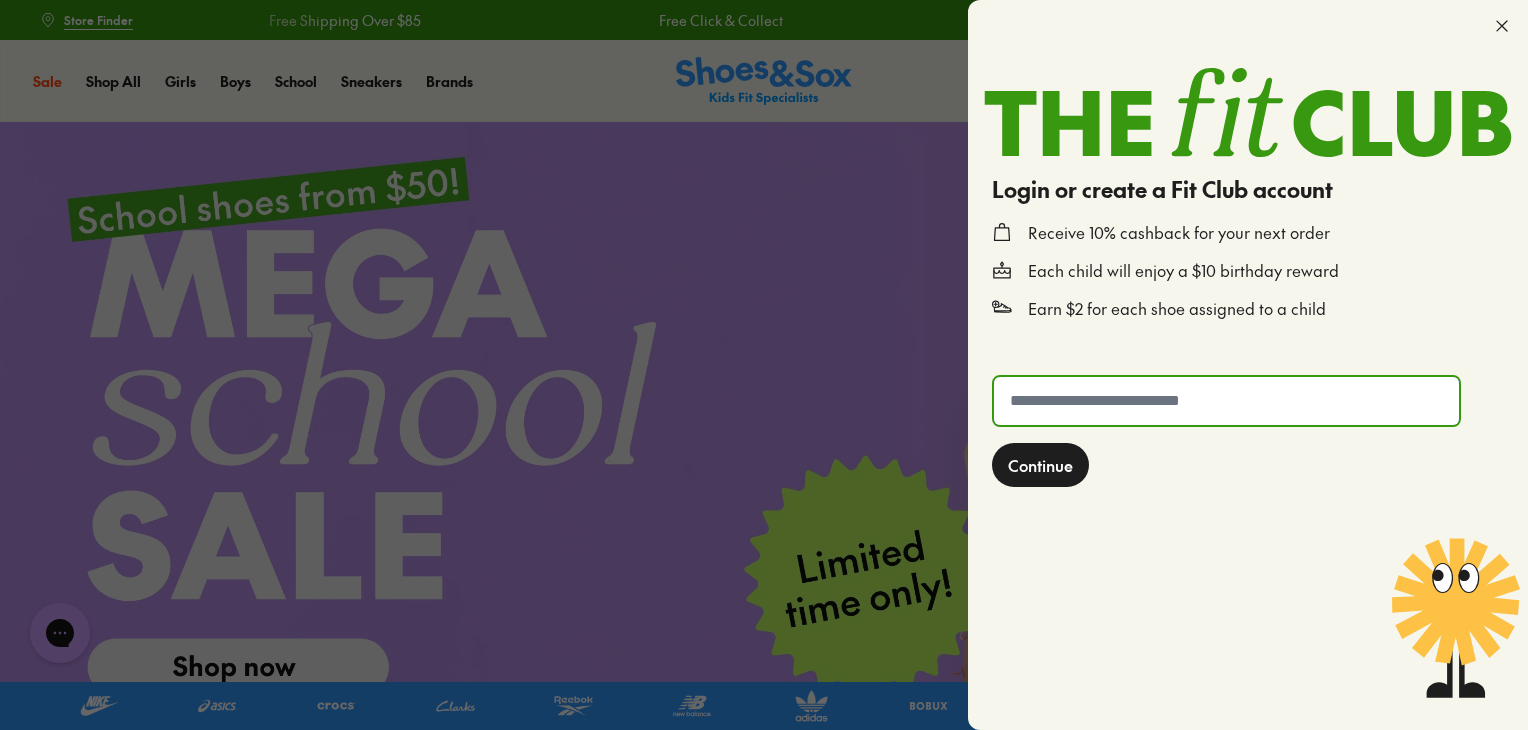 type on "**********" 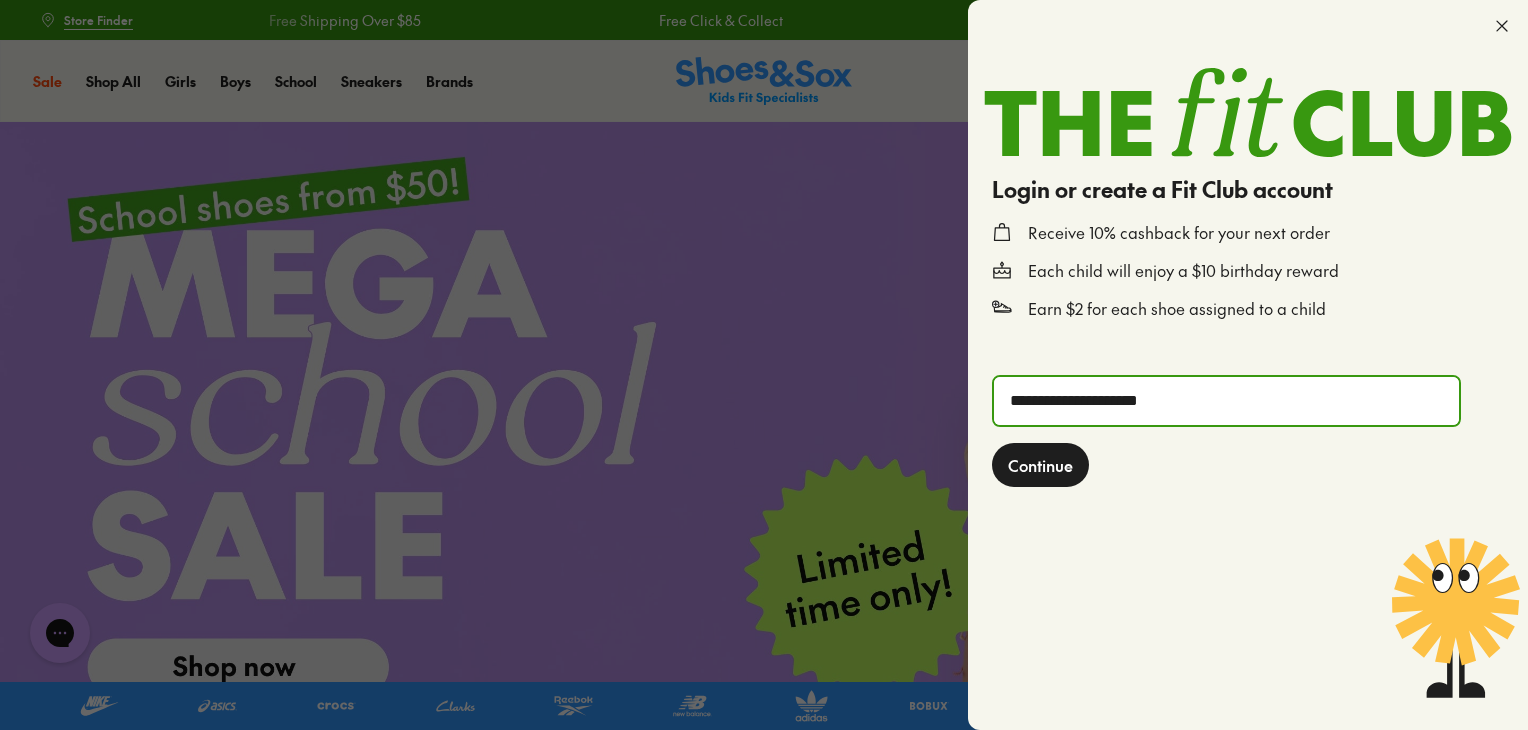 click on "Continue" 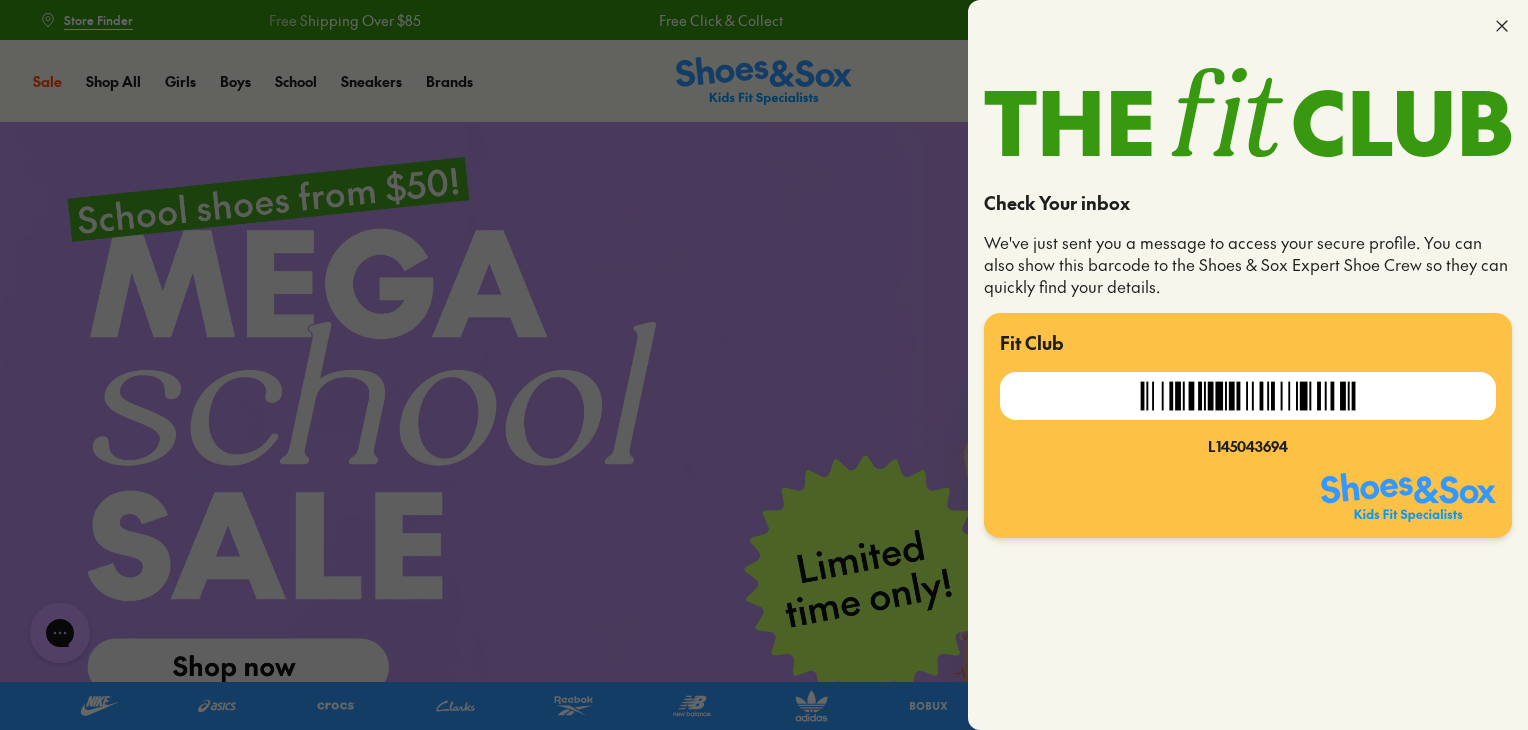click 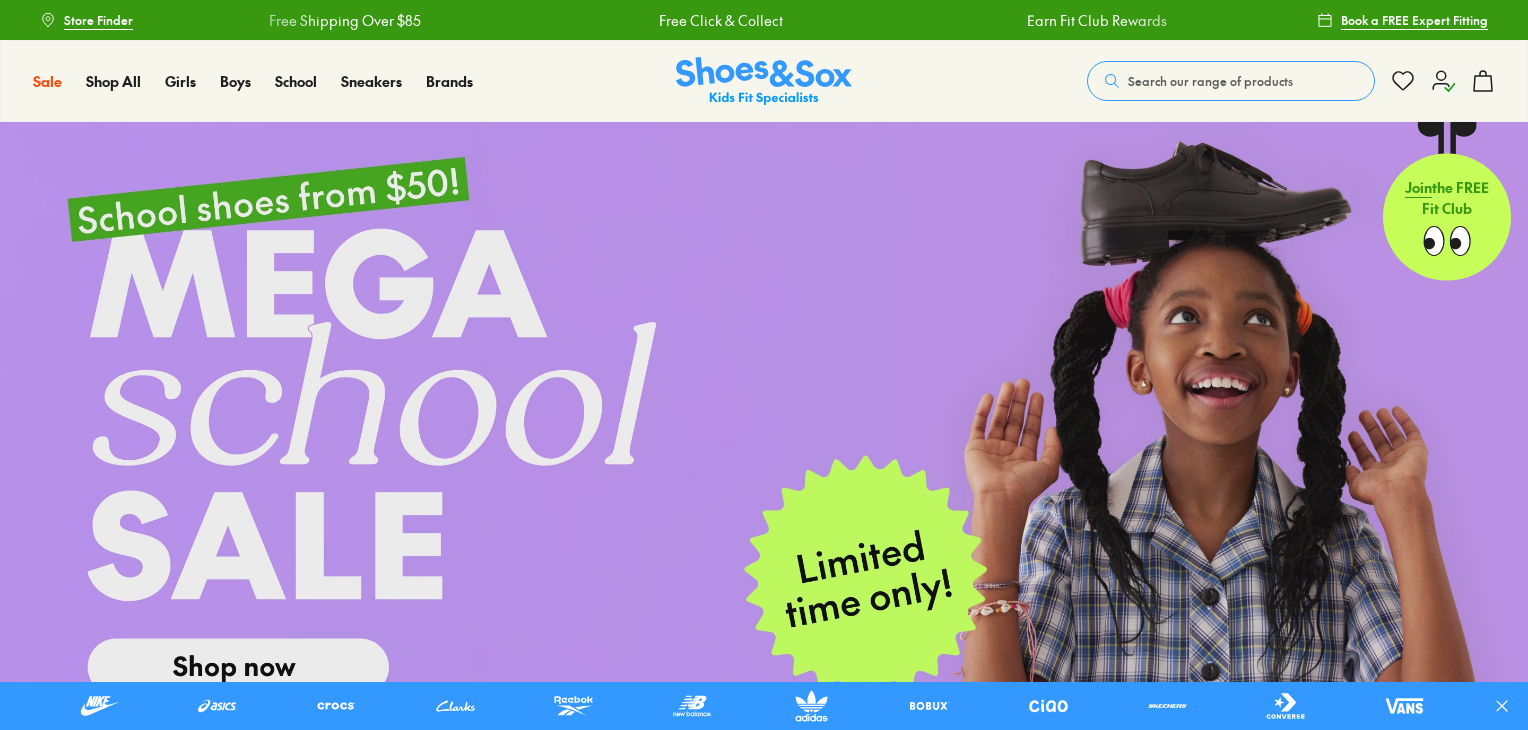 scroll, scrollTop: 0, scrollLeft: 0, axis: both 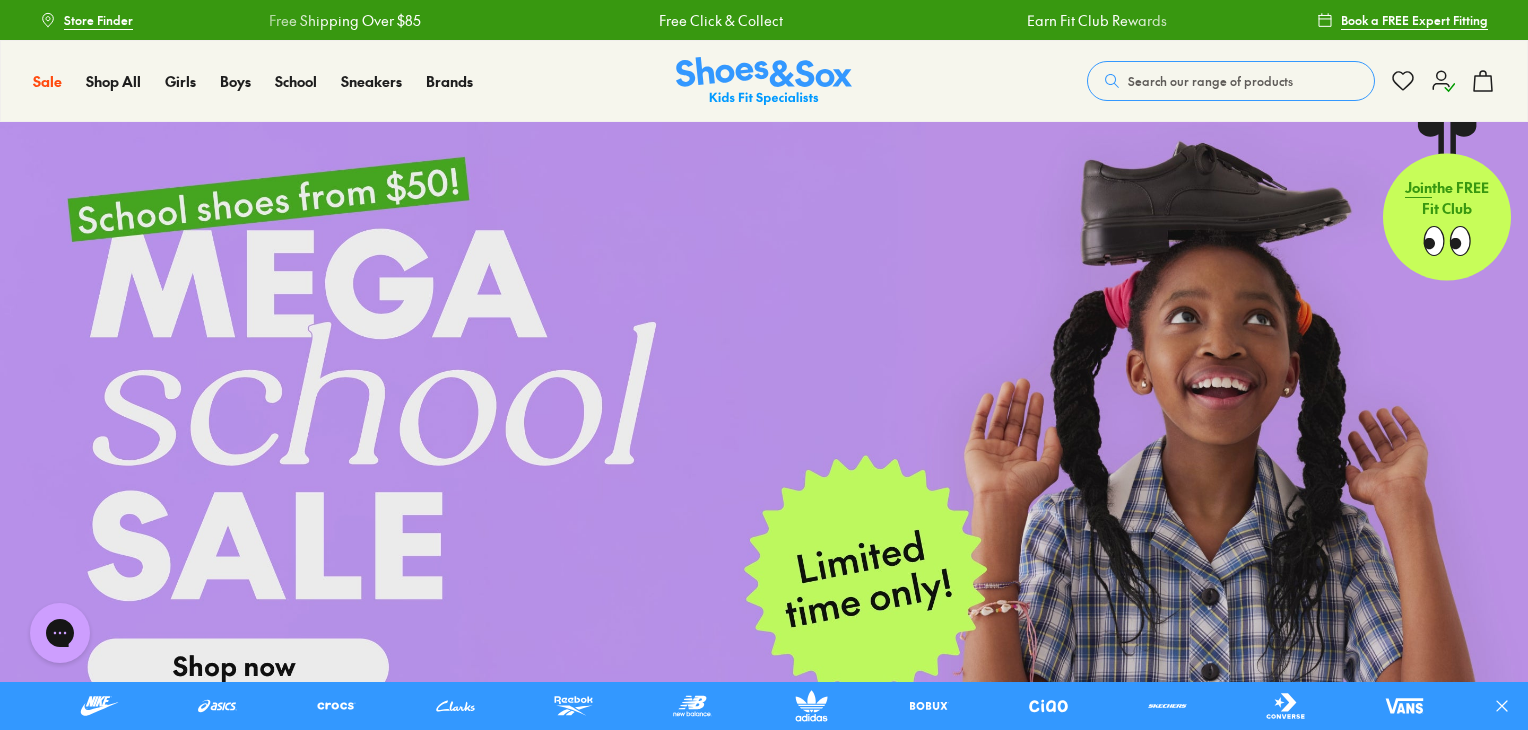 click 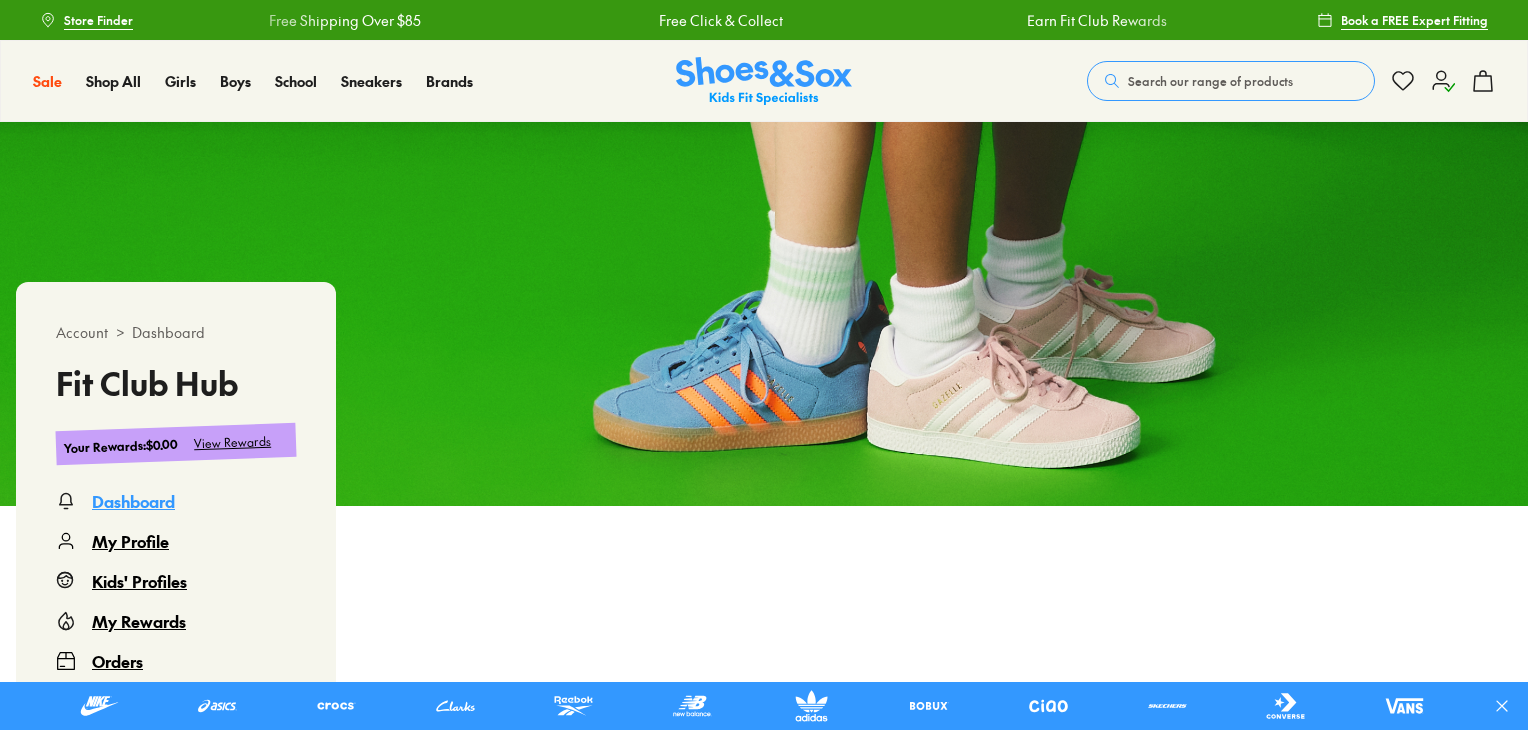 scroll, scrollTop: 0, scrollLeft: 0, axis: both 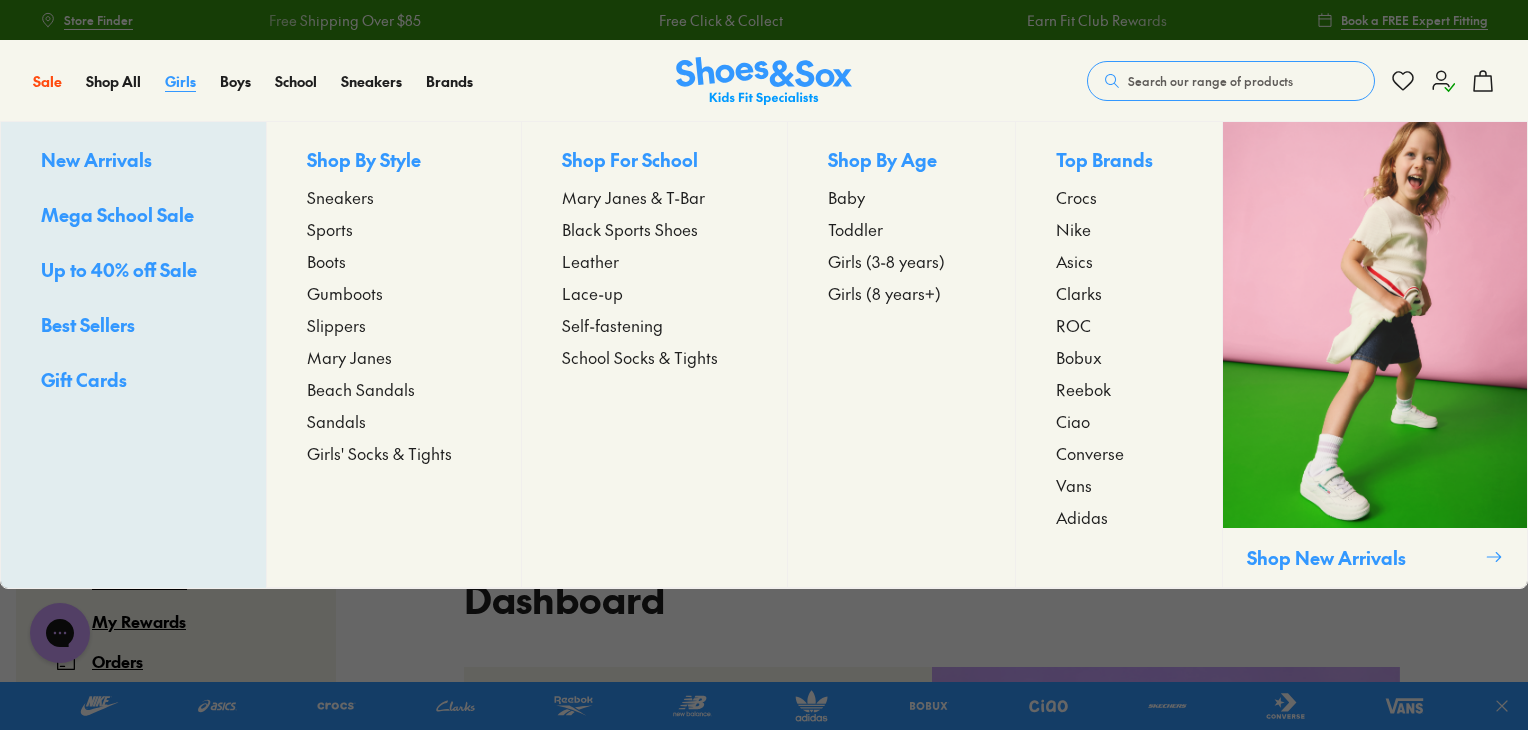 click on "Girls" at bounding box center [180, 81] 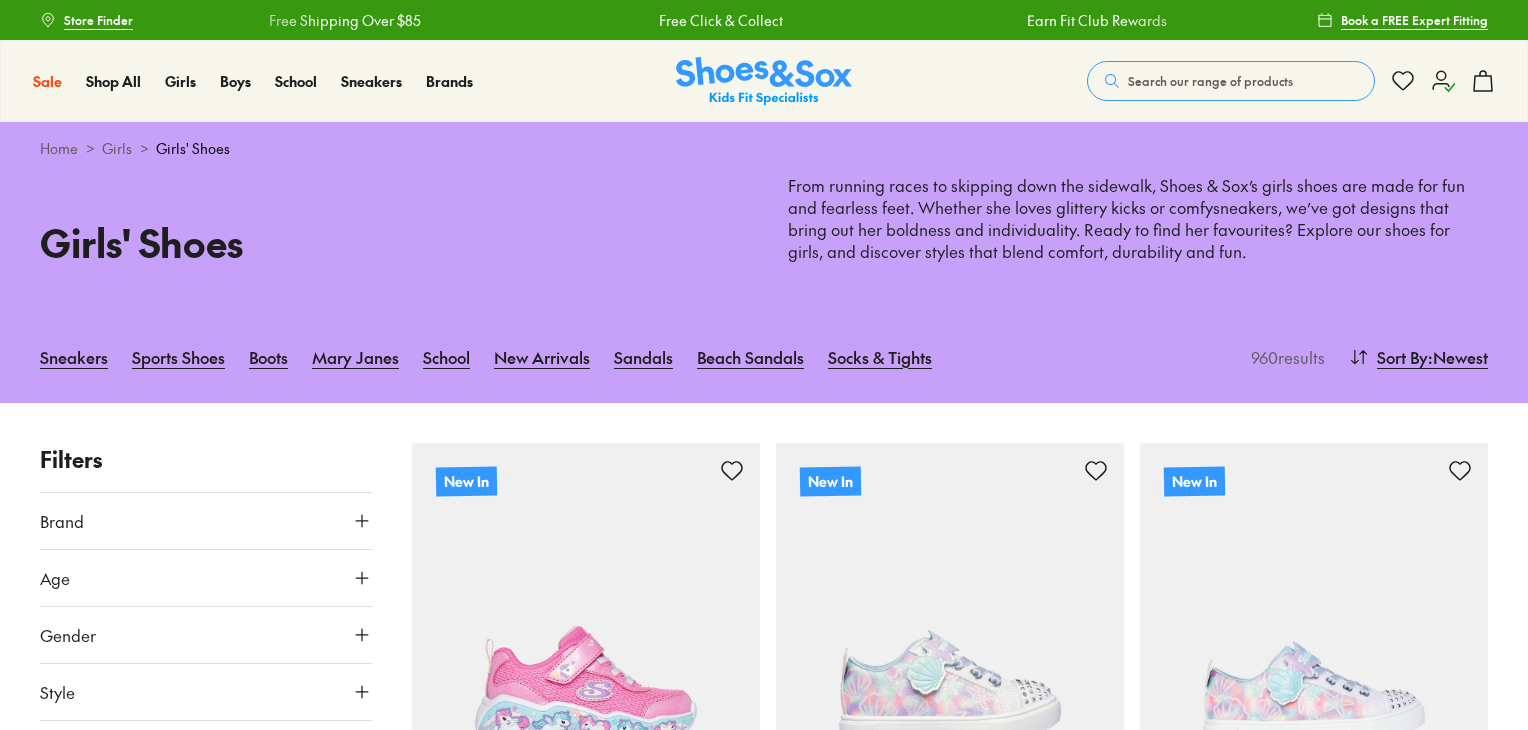 scroll, scrollTop: 0, scrollLeft: 0, axis: both 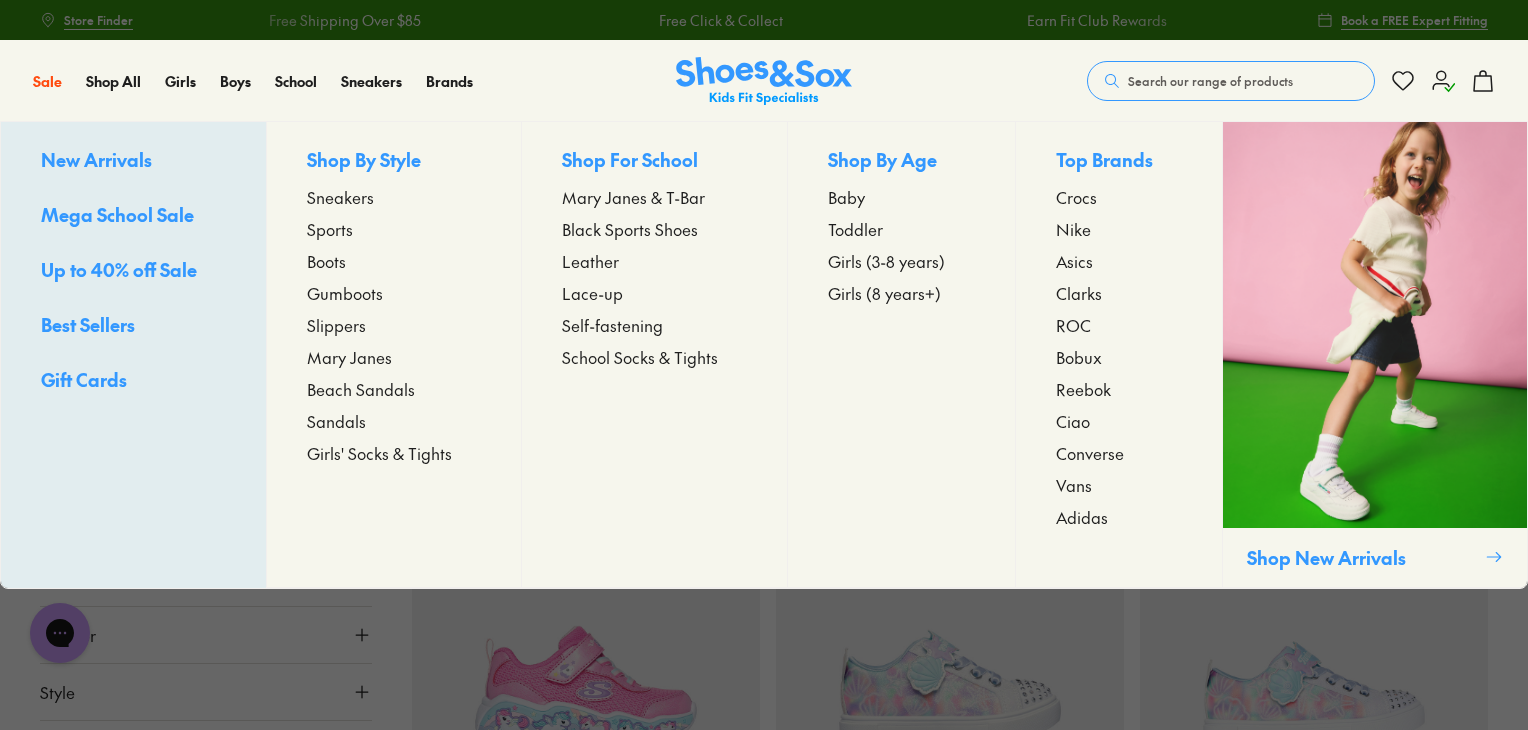click on "Toddler" at bounding box center [855, 229] 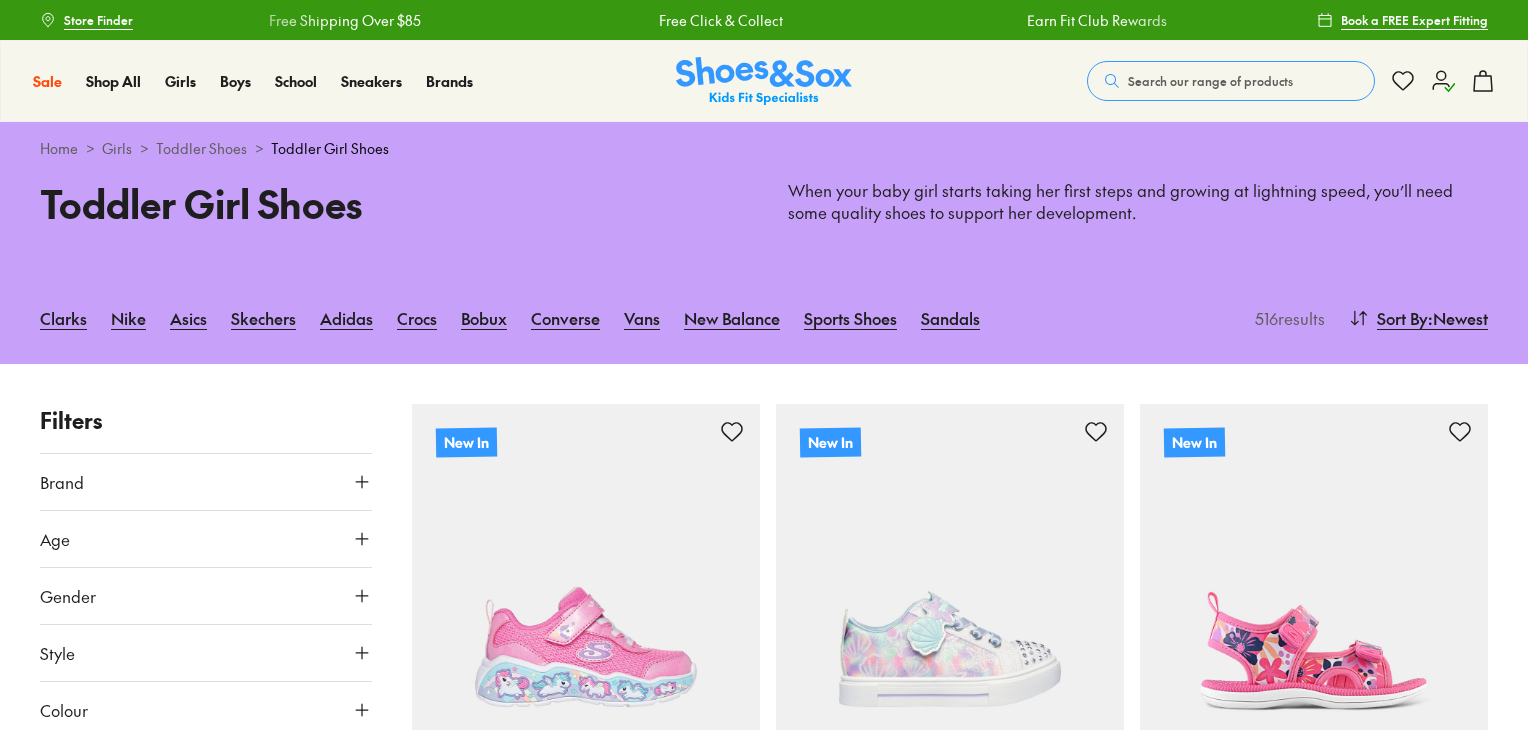 type on "***" 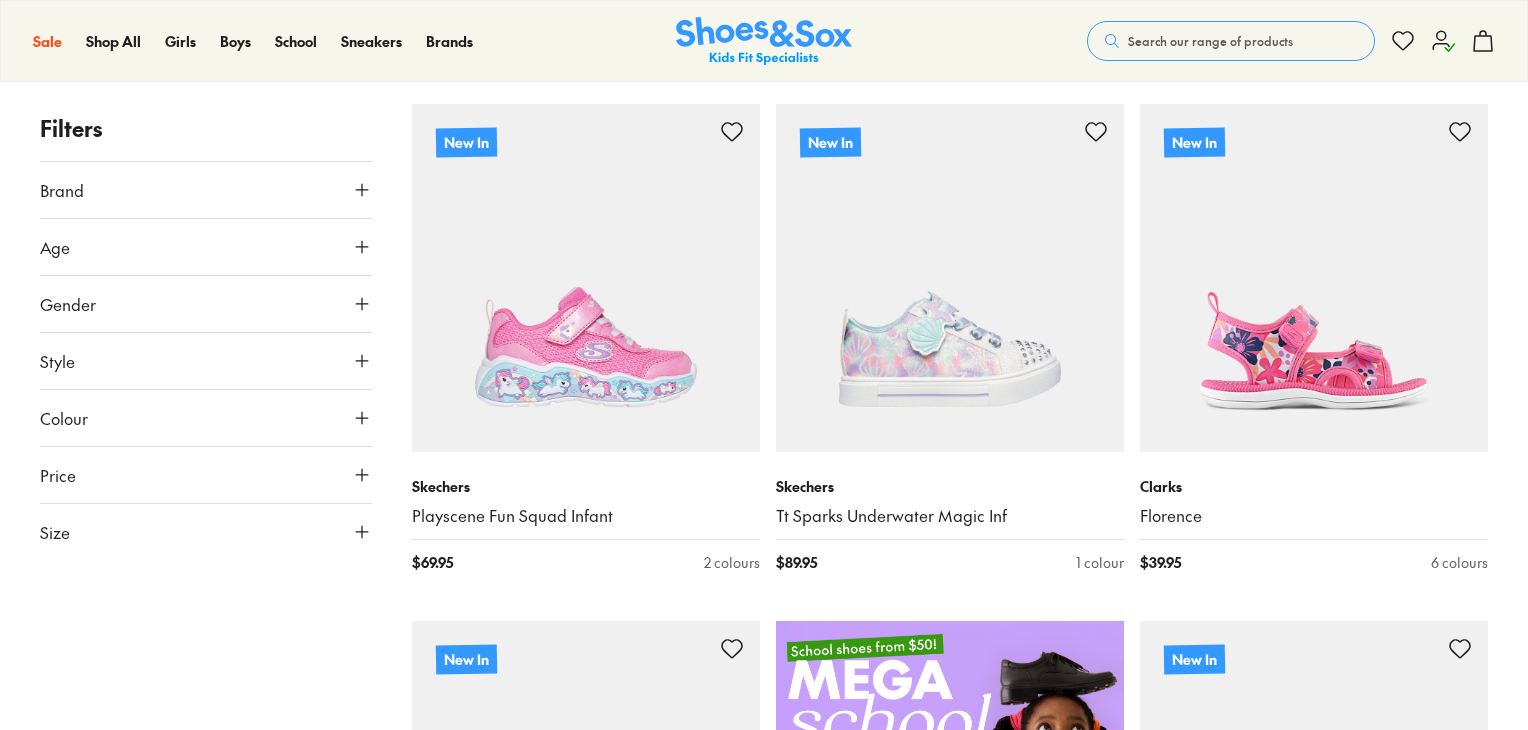 scroll, scrollTop: 300, scrollLeft: 0, axis: vertical 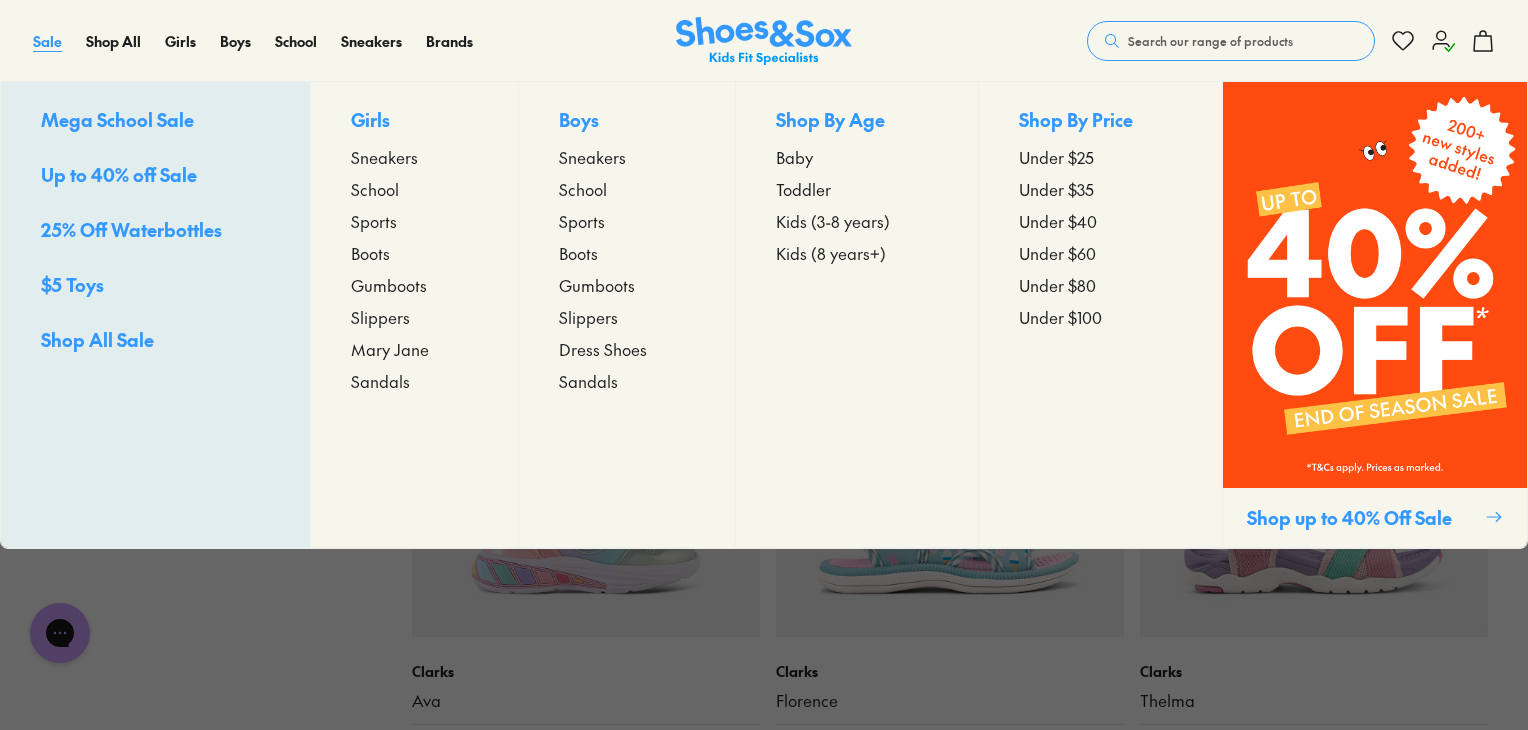 click on "Sale" at bounding box center [47, 41] 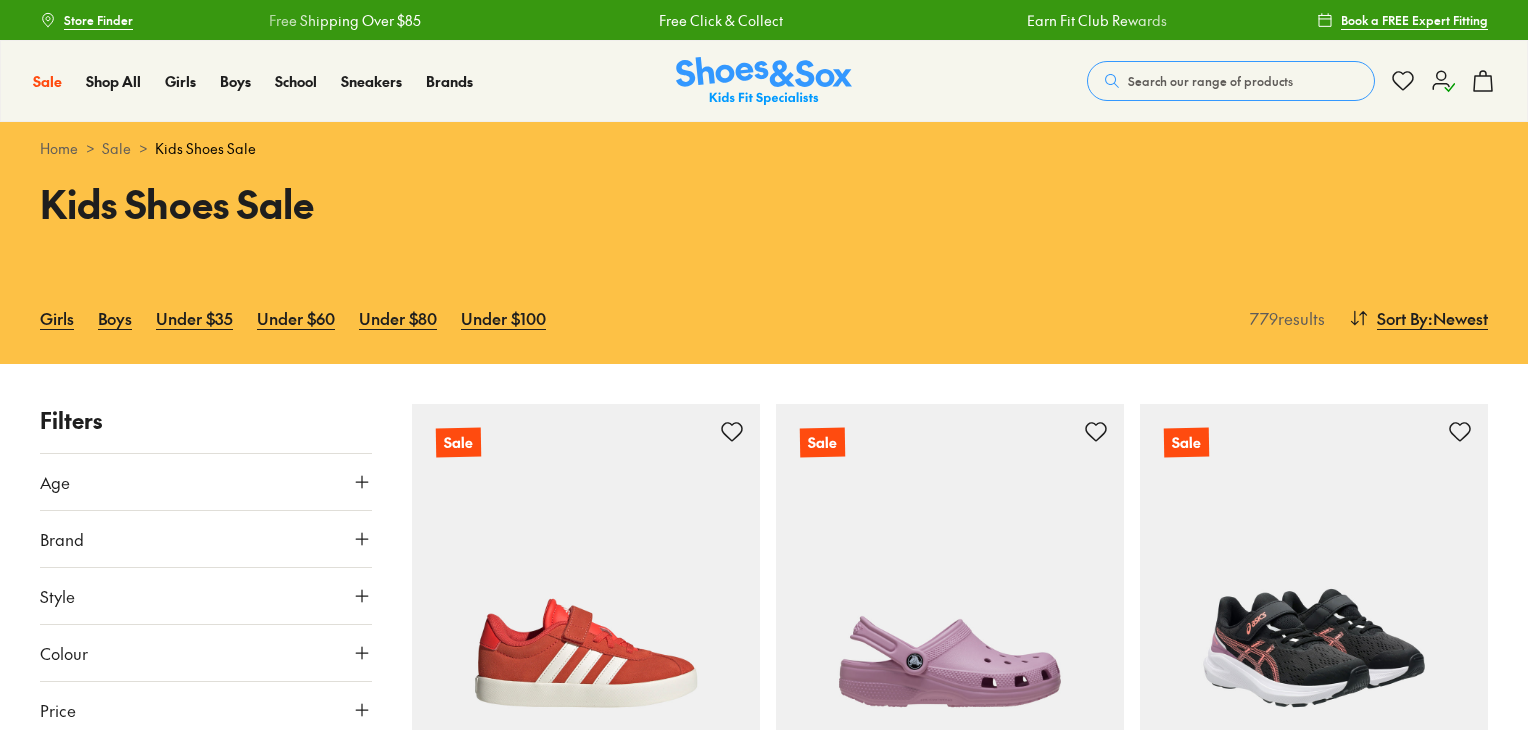 scroll, scrollTop: 391, scrollLeft: 0, axis: vertical 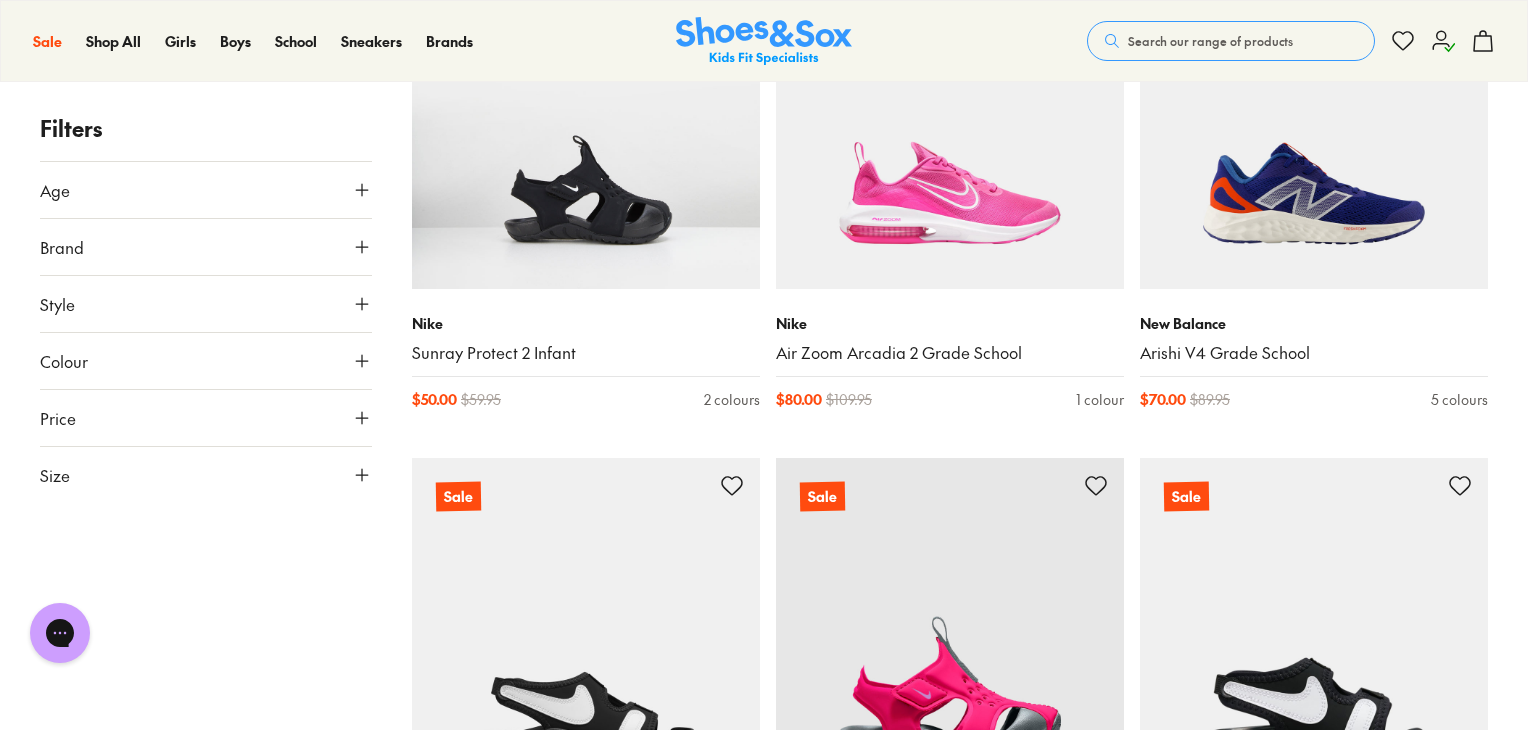 click on "Age" at bounding box center [206, 190] 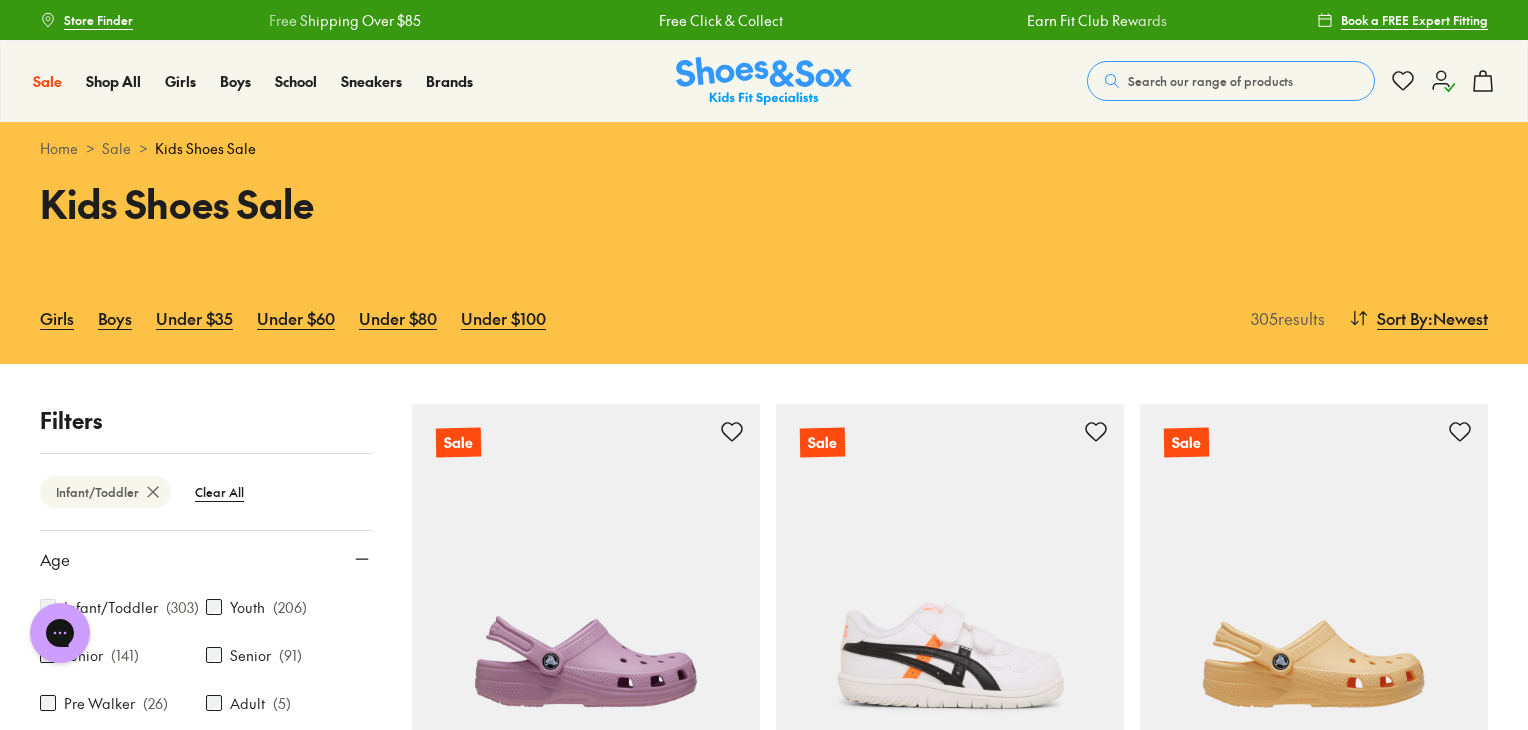 scroll, scrollTop: 500, scrollLeft: 0, axis: vertical 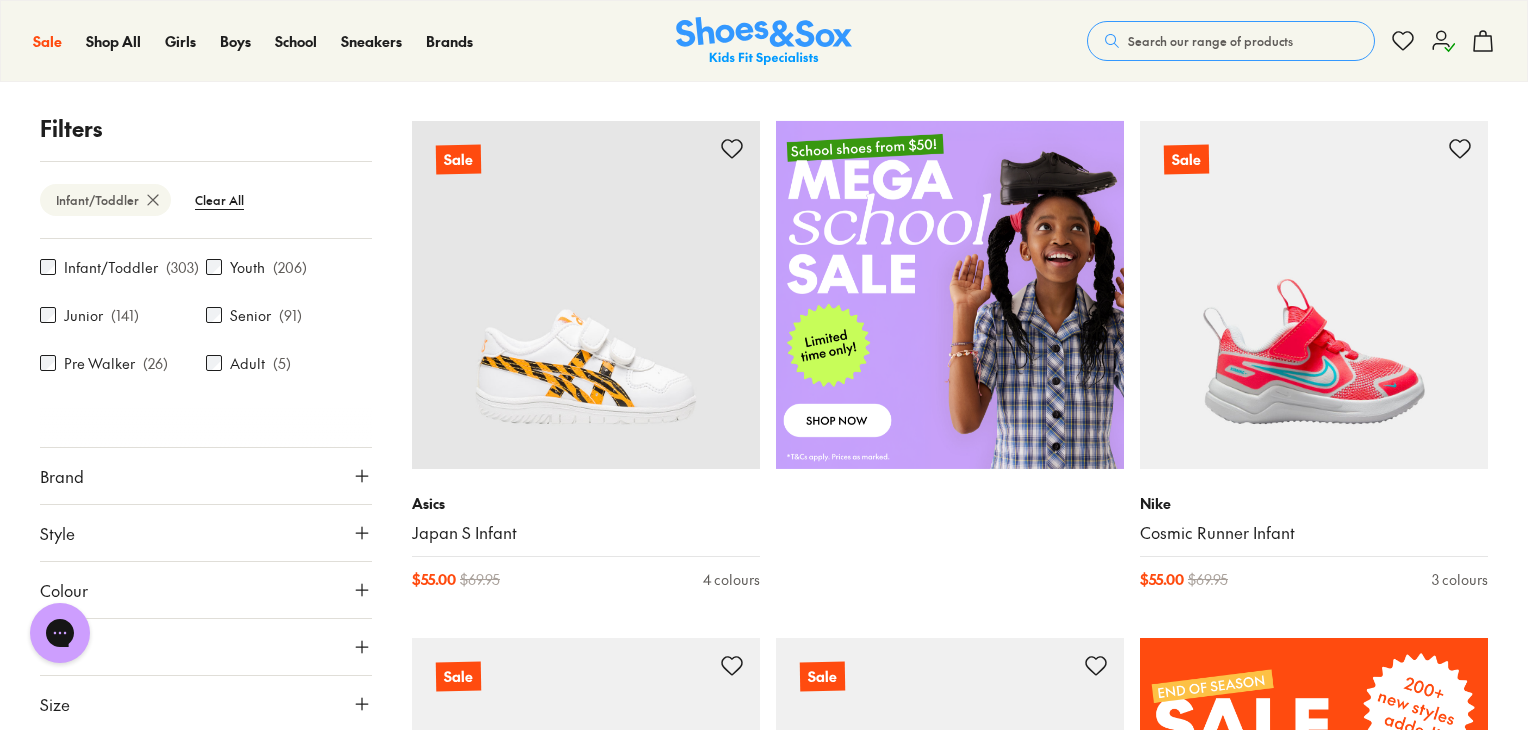 click on "Brand" at bounding box center [206, 476] 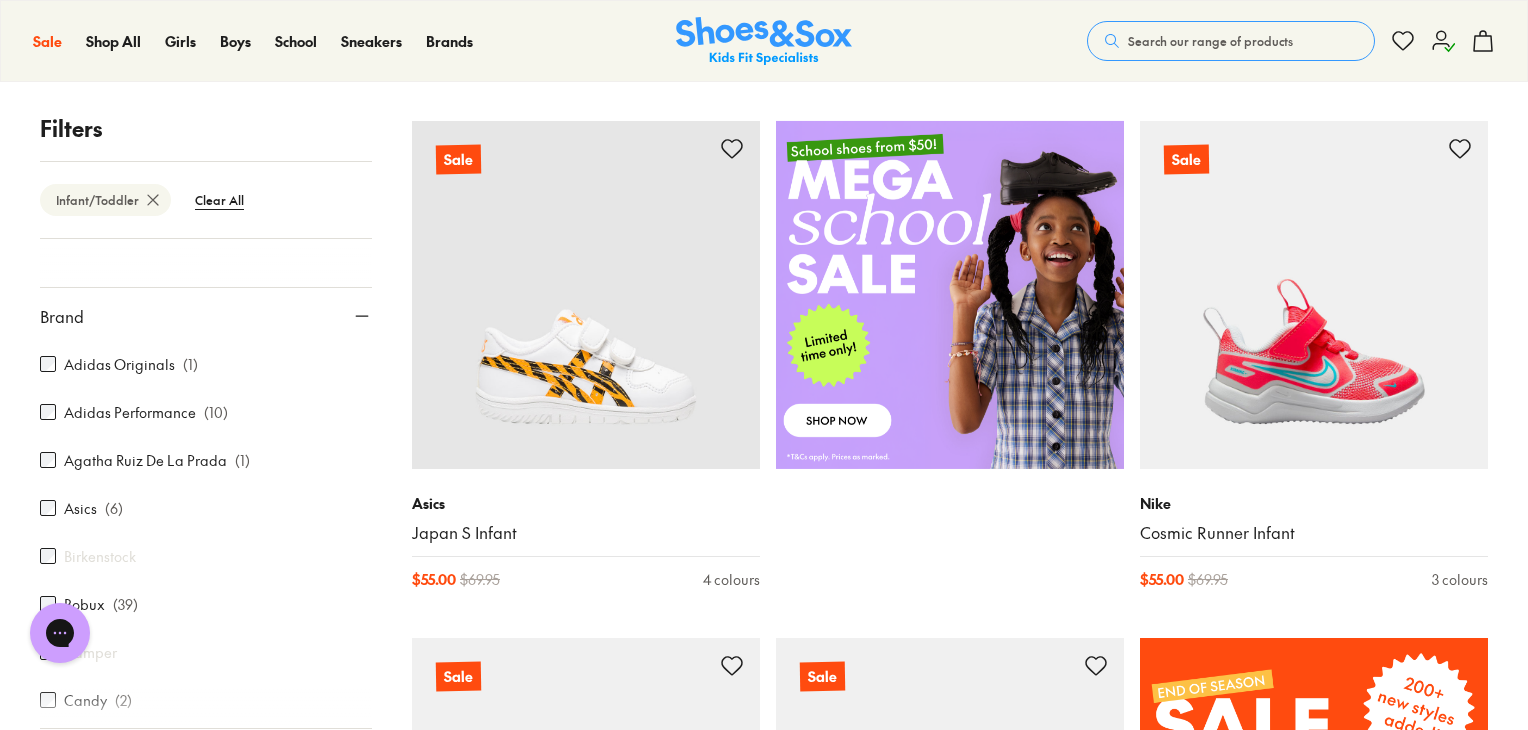scroll, scrollTop: 348, scrollLeft: 0, axis: vertical 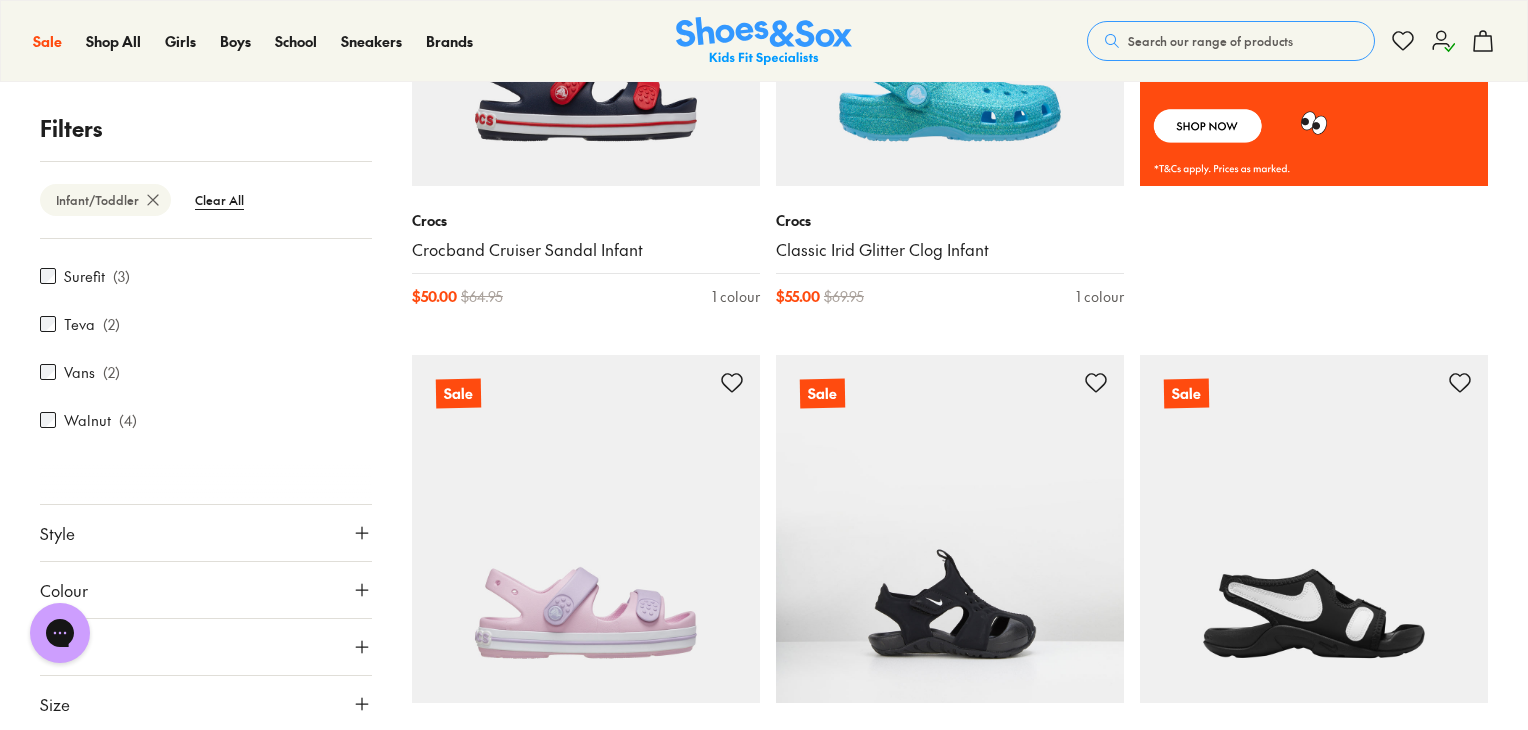 click on "Style" at bounding box center (206, 533) 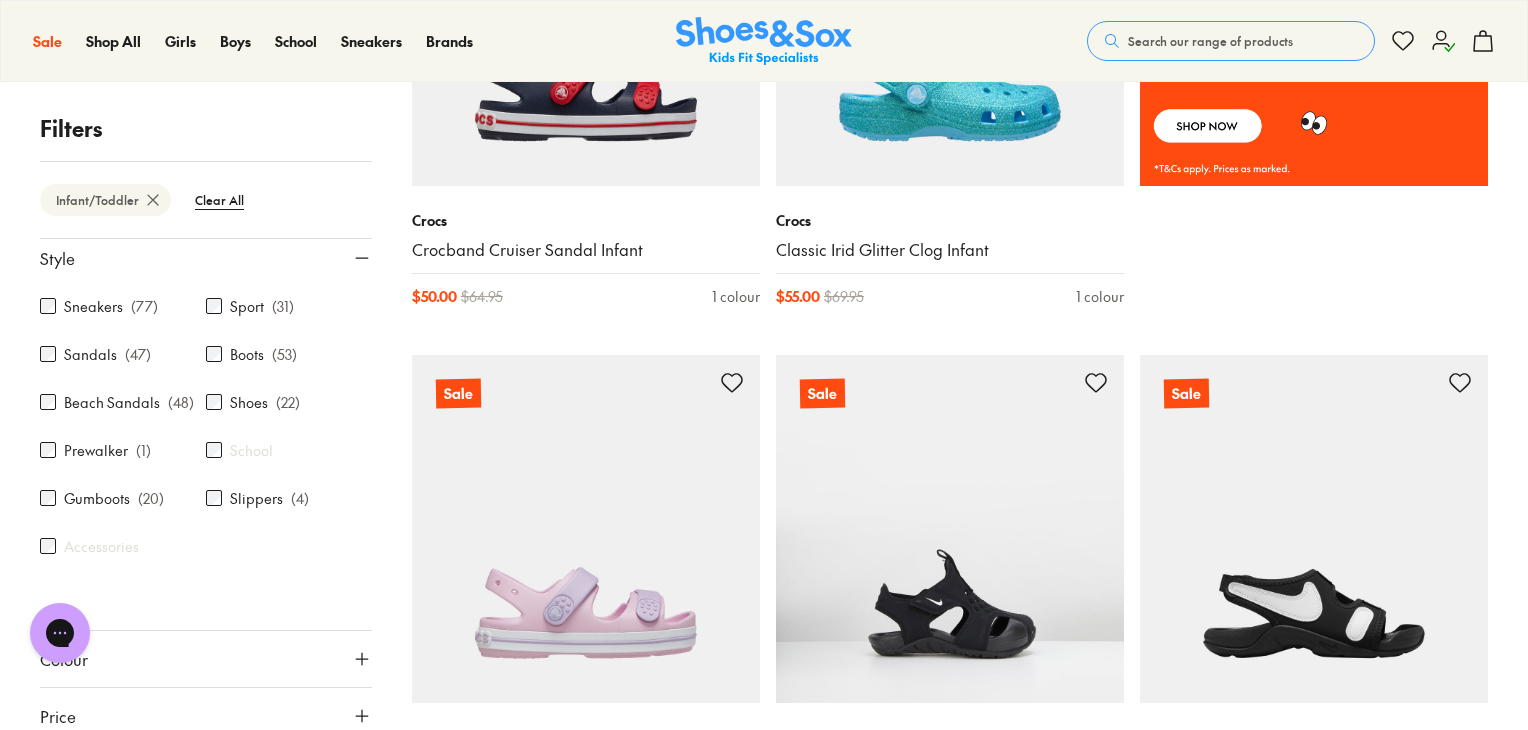 scroll, scrollTop: 676, scrollLeft: 0, axis: vertical 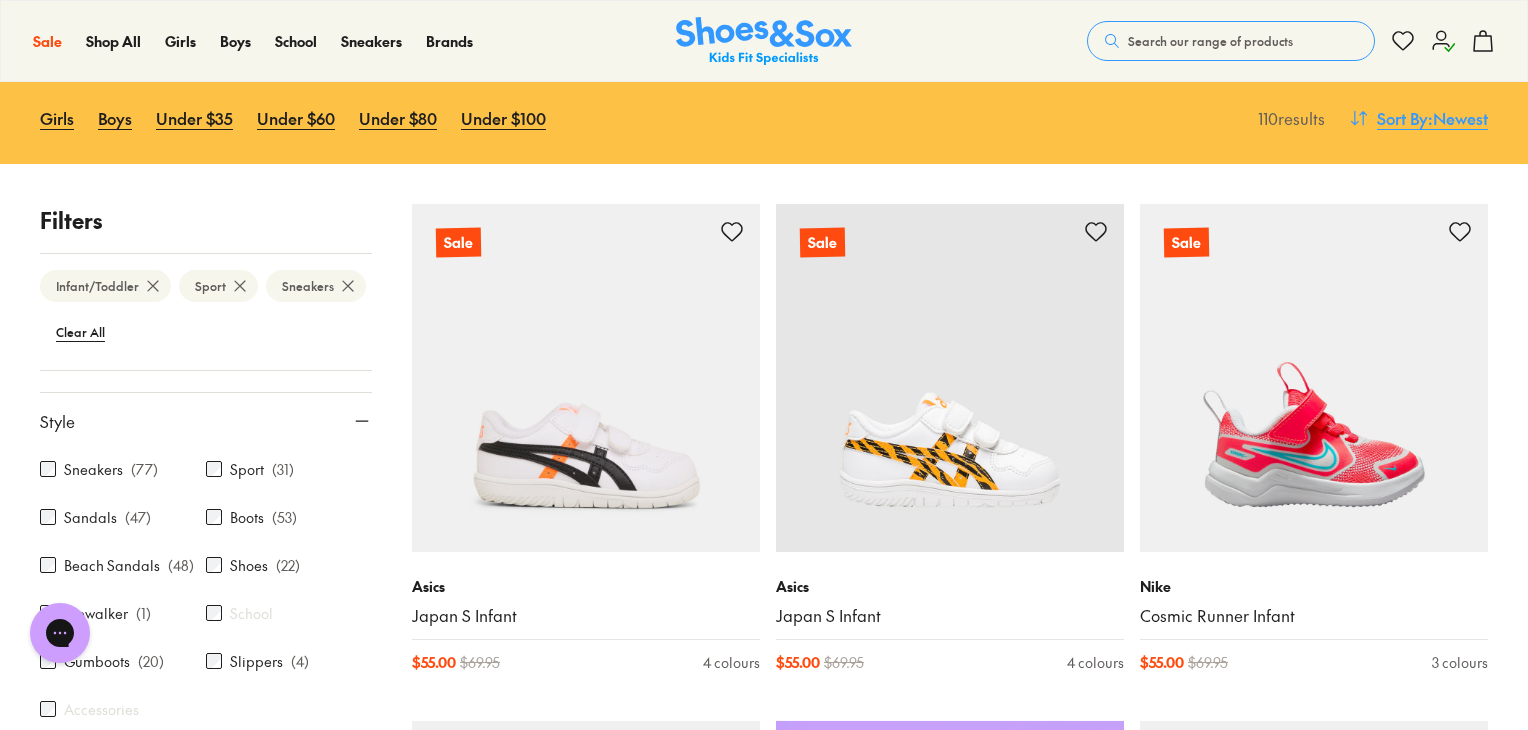 click on ":  Newest" at bounding box center (1458, 118) 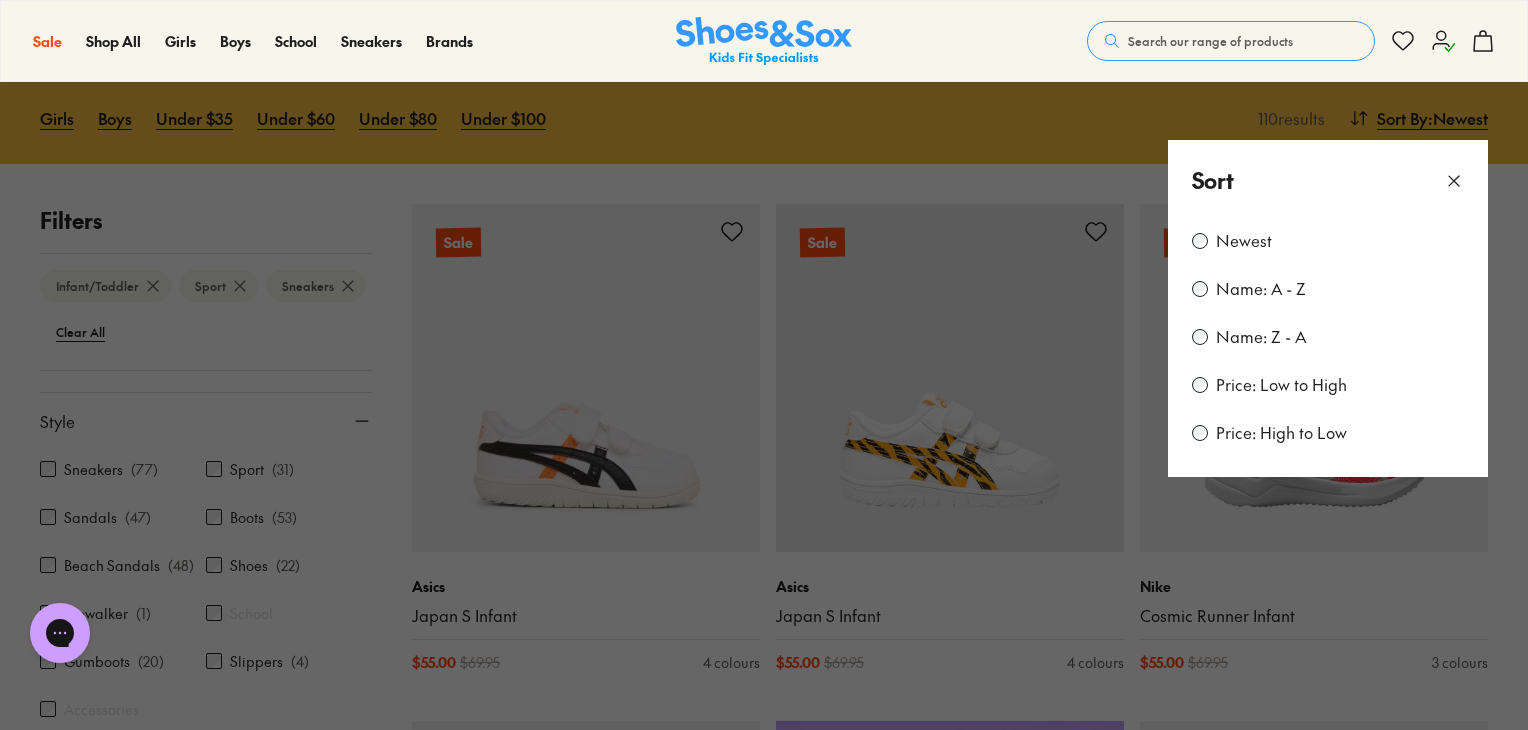 click at bounding box center (764, 365) 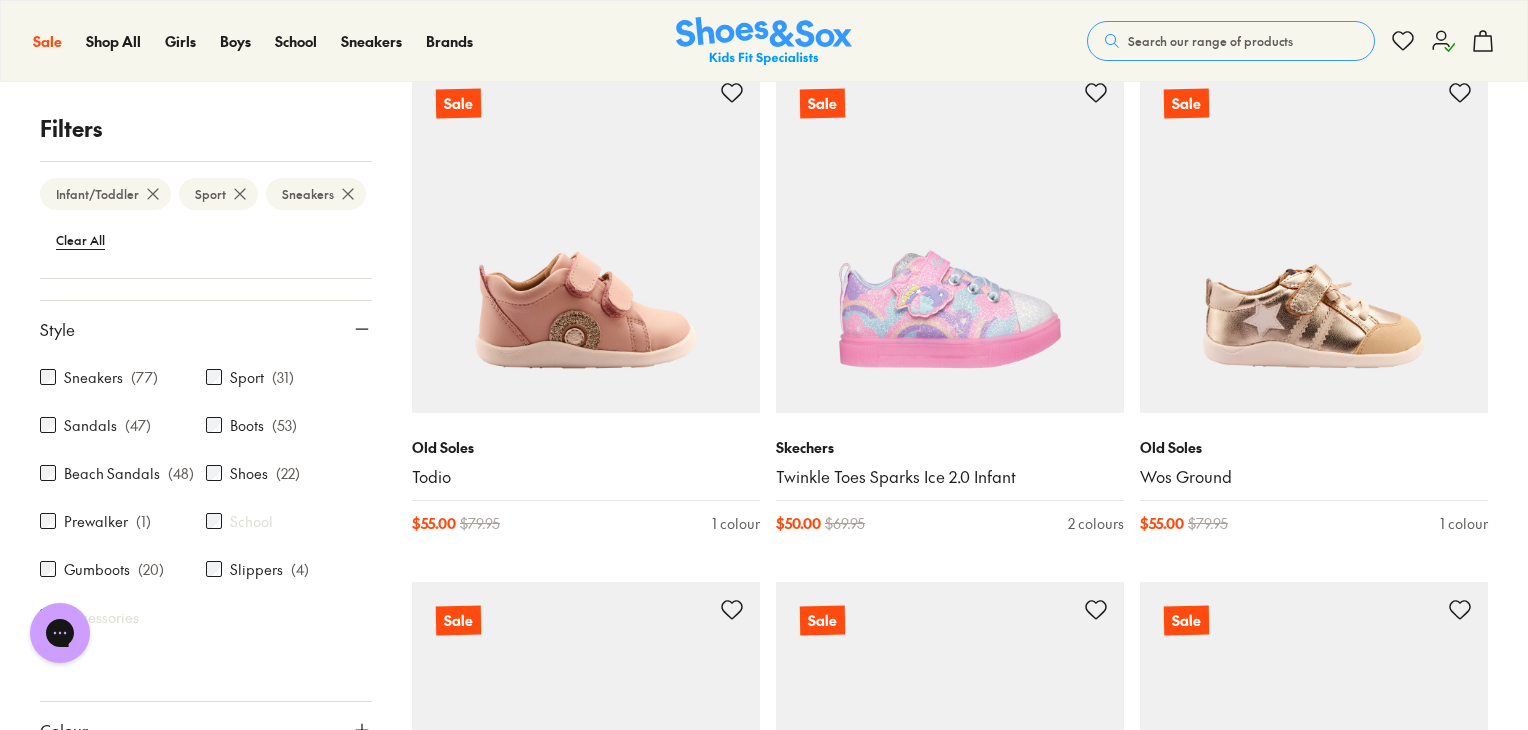 scroll, scrollTop: 1900, scrollLeft: 0, axis: vertical 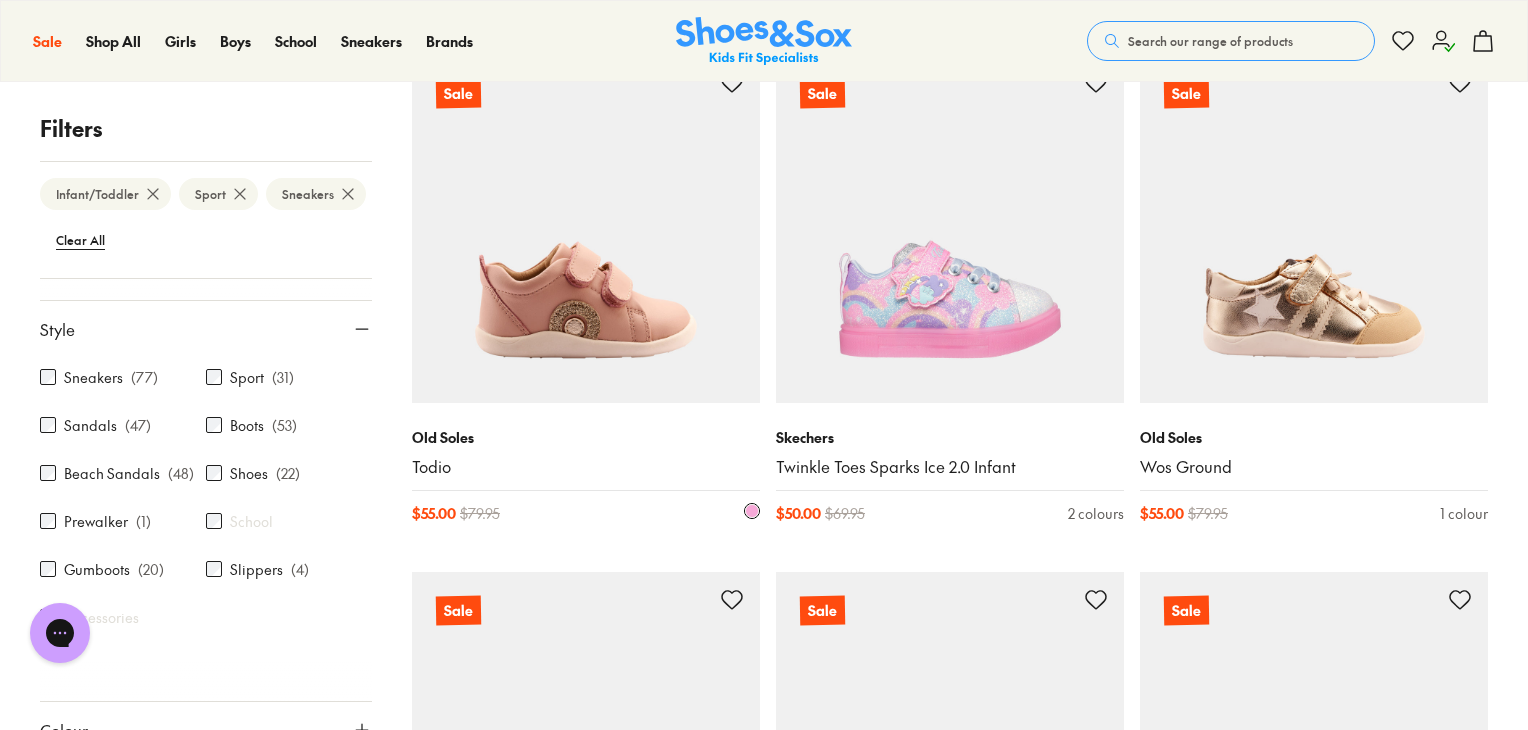 click at bounding box center [586, 229] 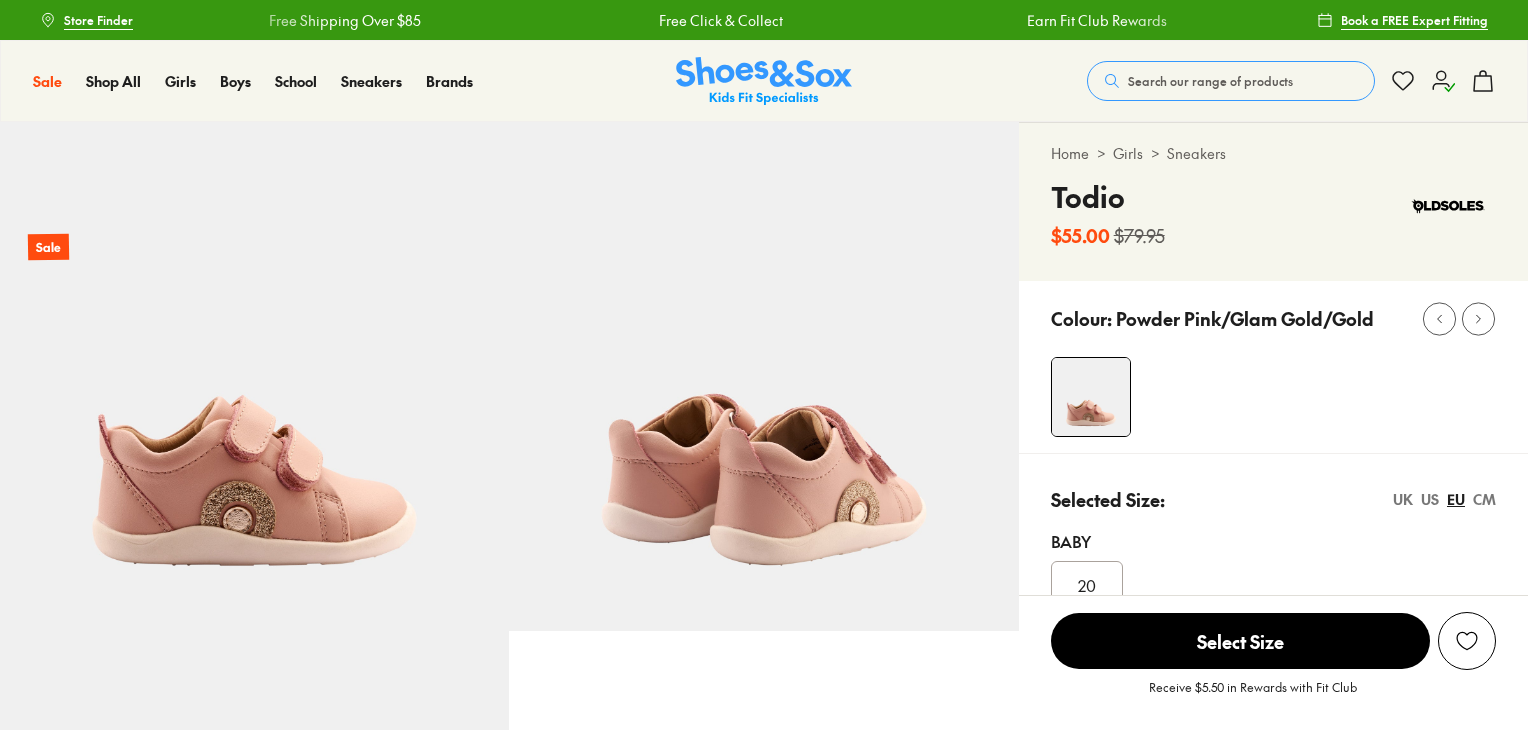 scroll, scrollTop: 0, scrollLeft: 0, axis: both 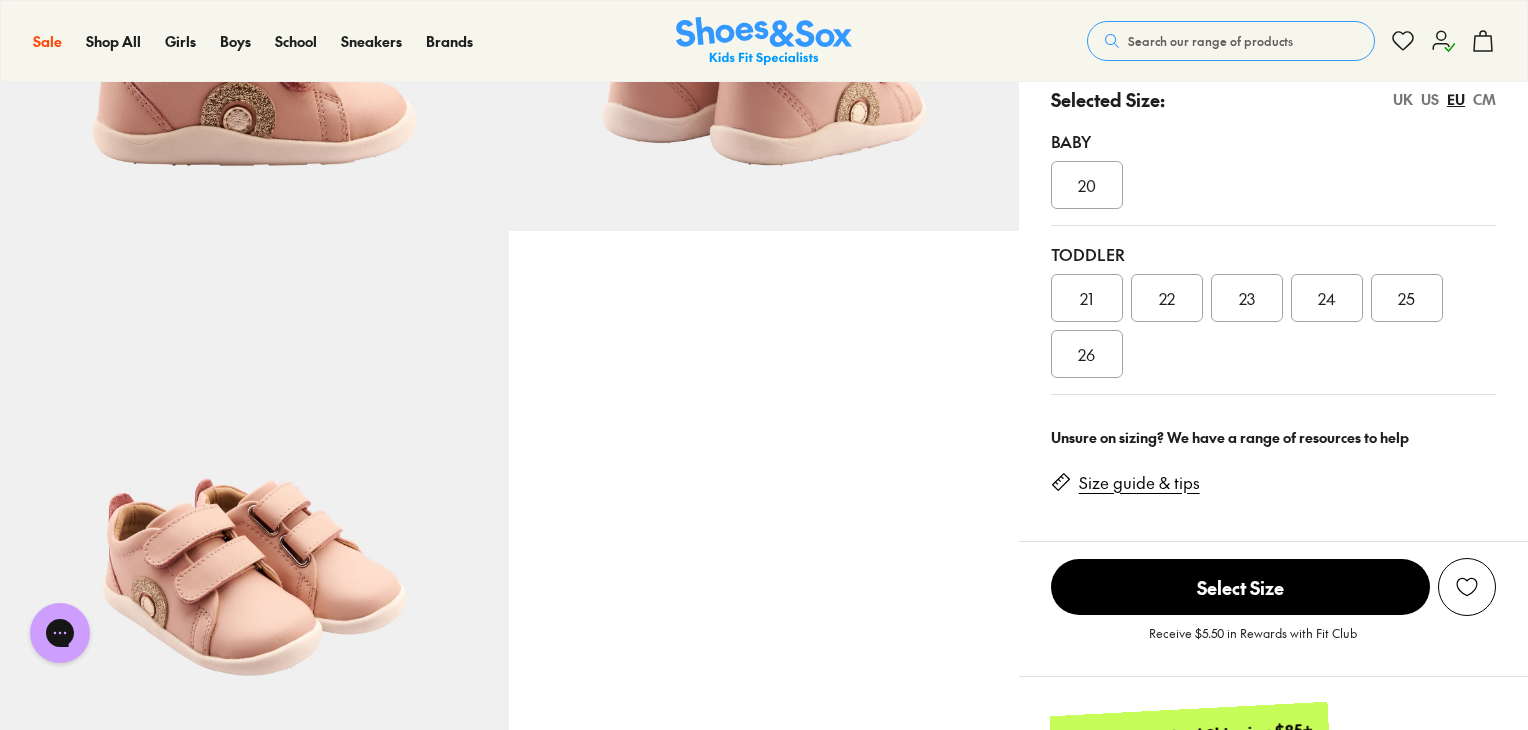 select on "*" 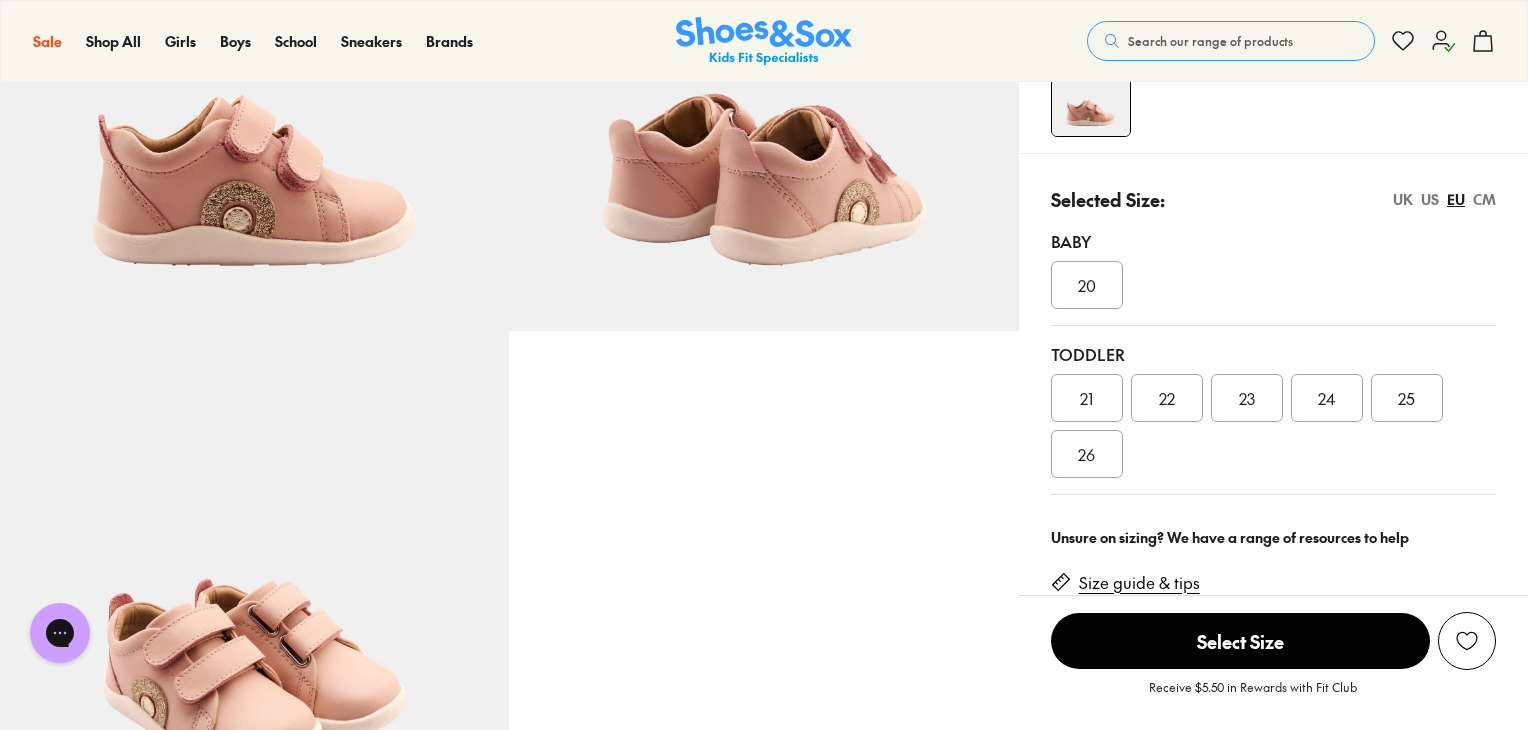 click on "UK" at bounding box center [1403, 199] 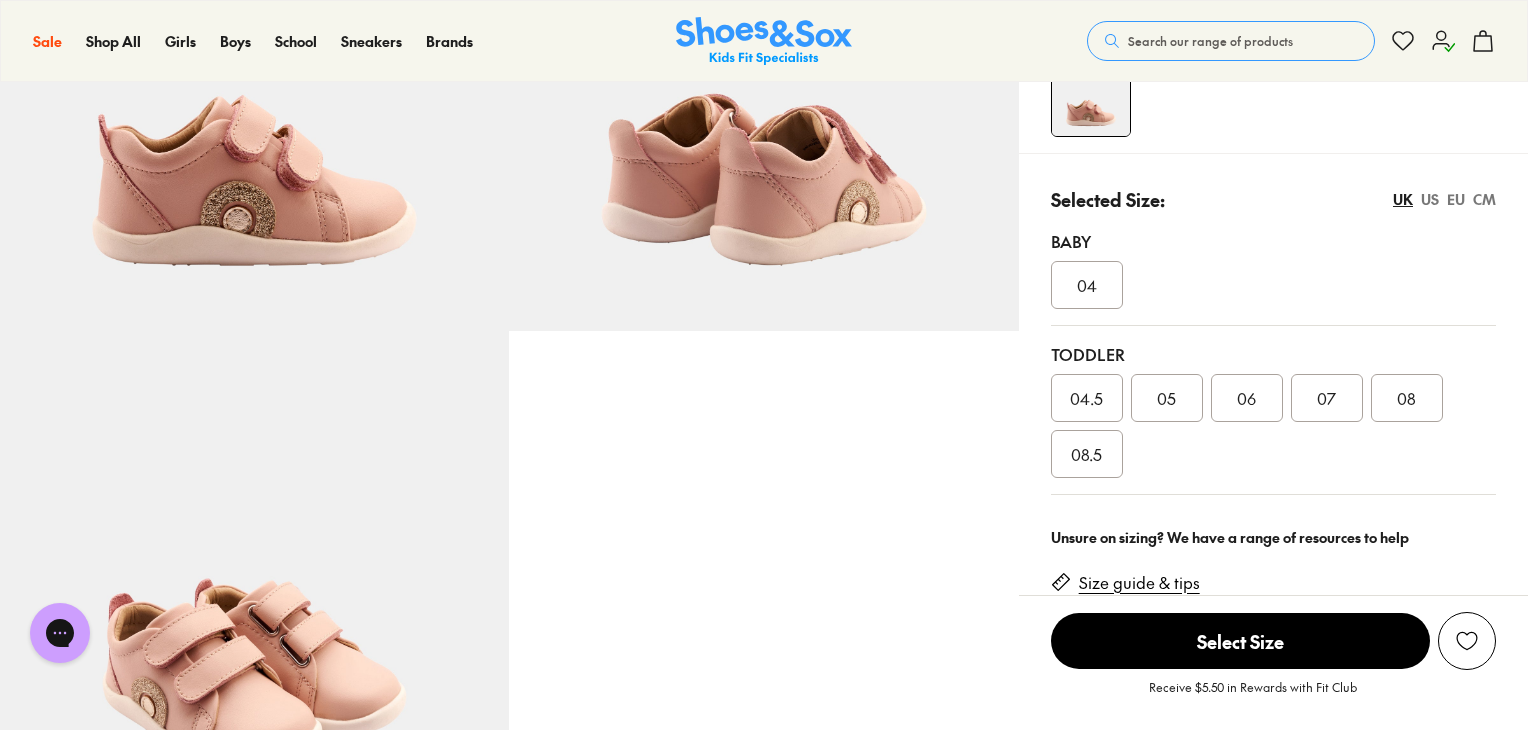 click on "07" at bounding box center (1327, 398) 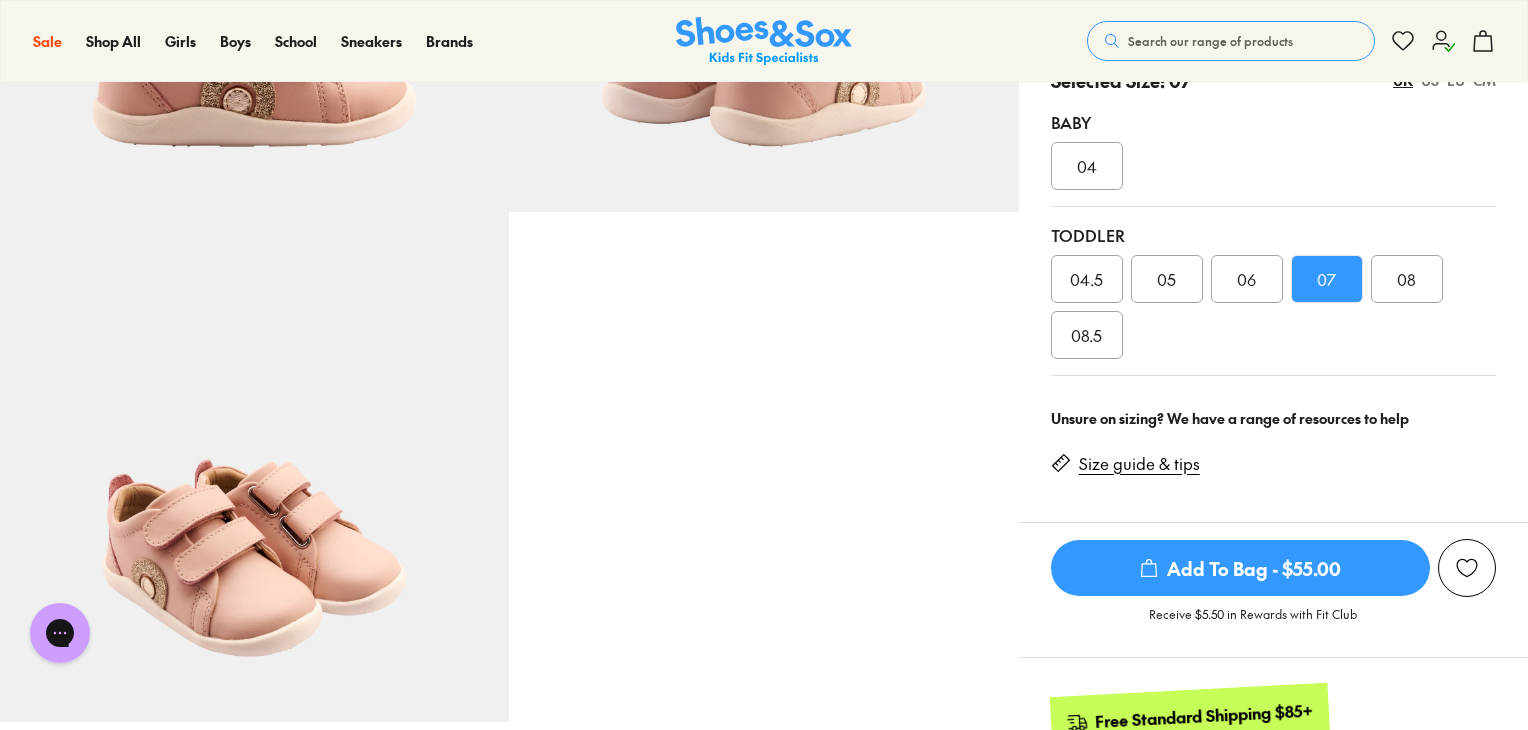 scroll, scrollTop: 500, scrollLeft: 0, axis: vertical 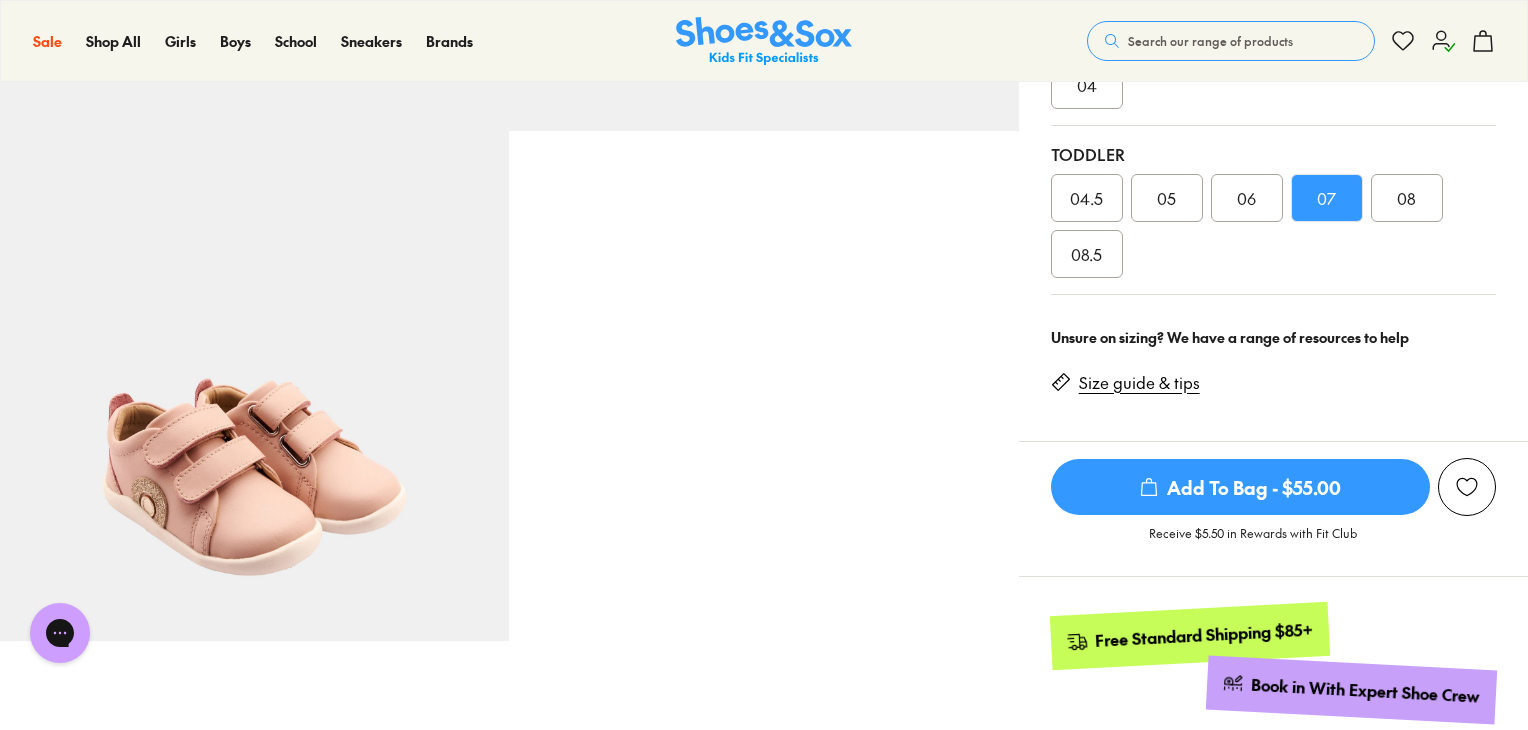 click on "Add To Bag - $55.00" at bounding box center (1240, 487) 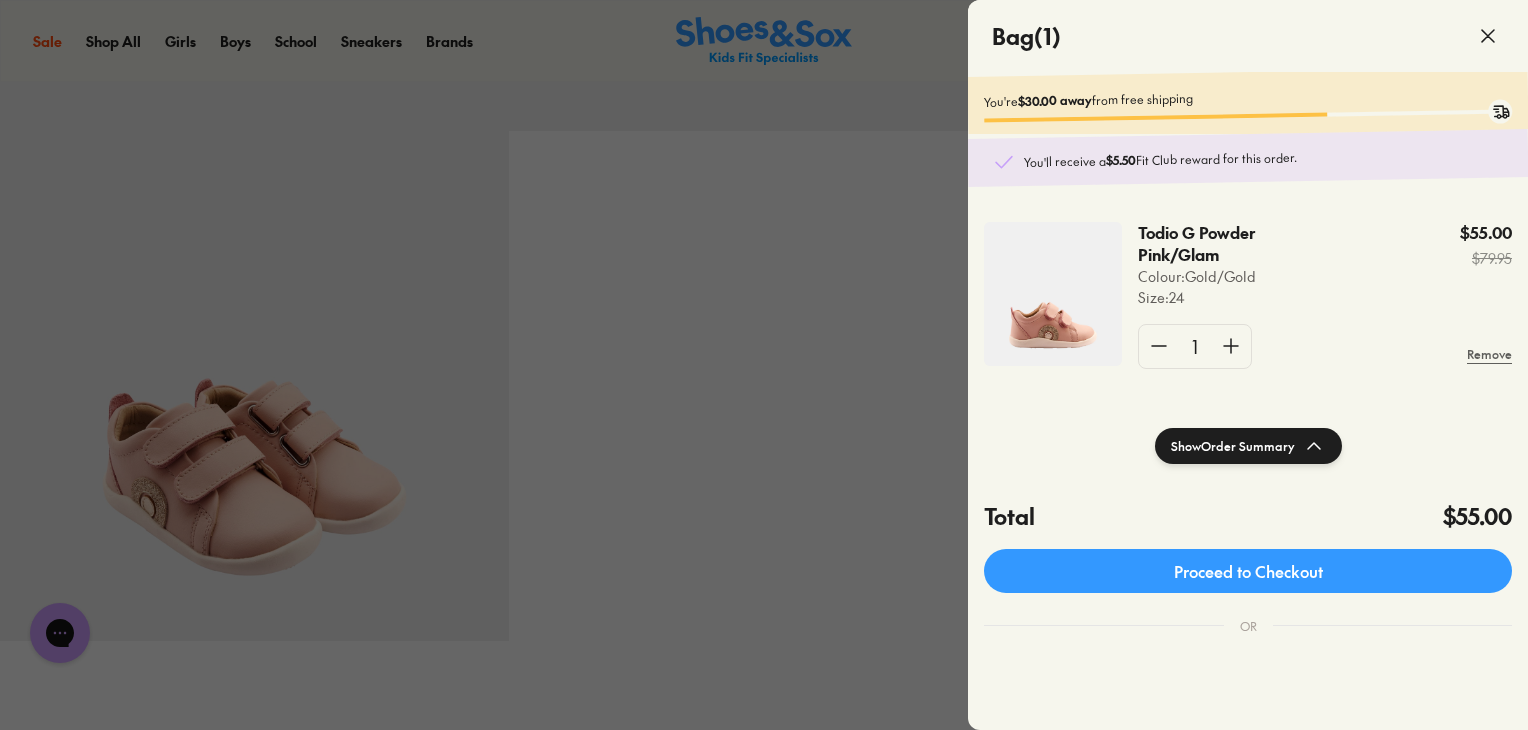 click 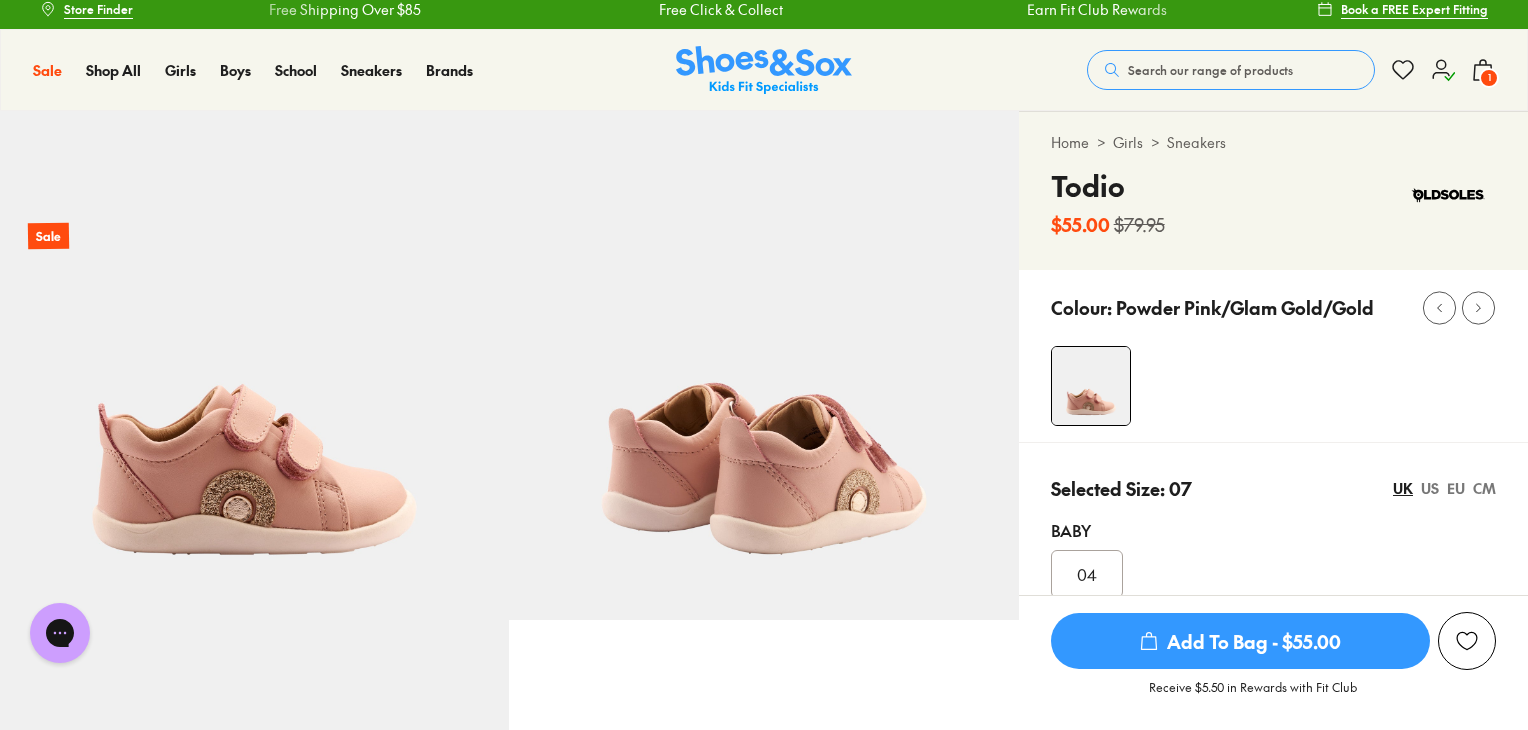 scroll, scrollTop: 0, scrollLeft: 0, axis: both 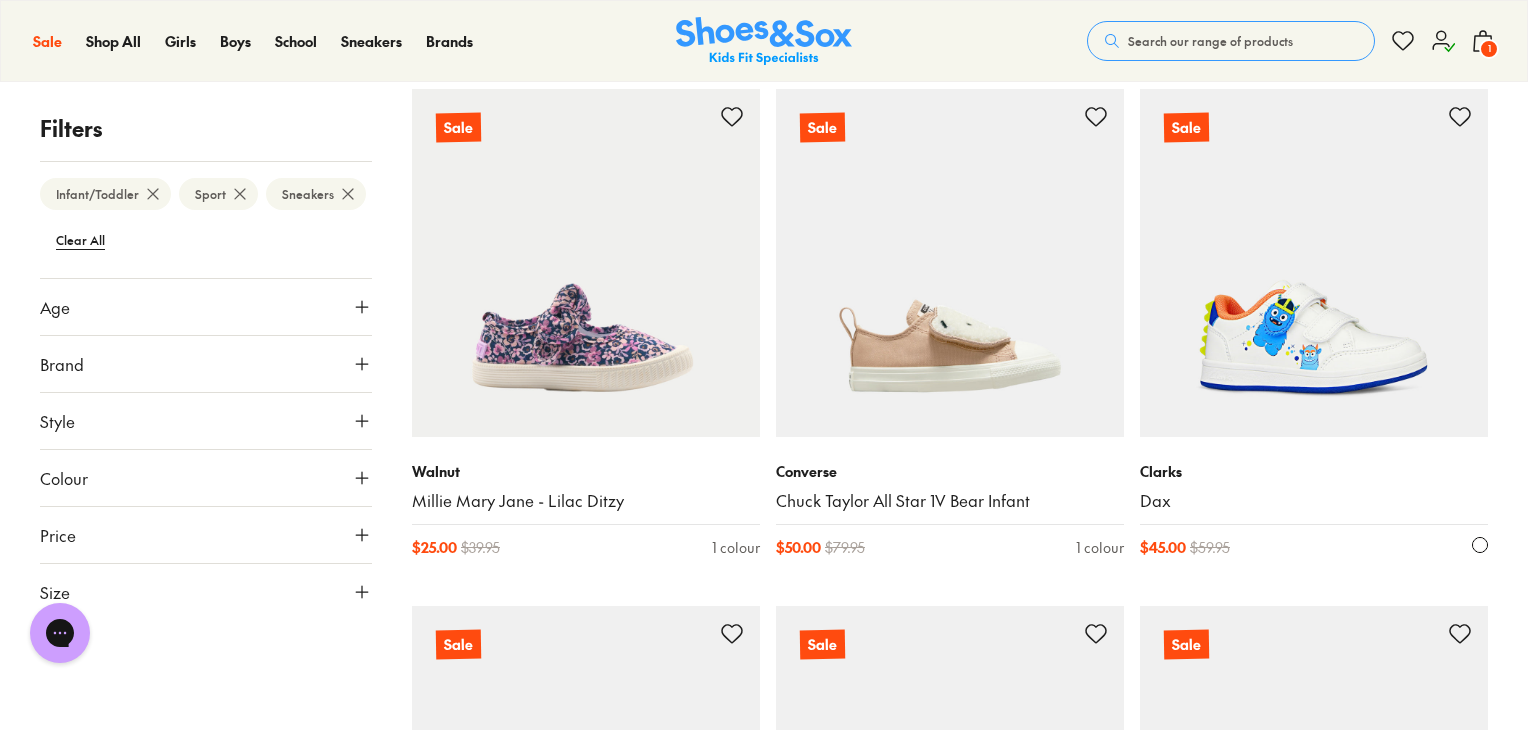 click at bounding box center (1314, 263) 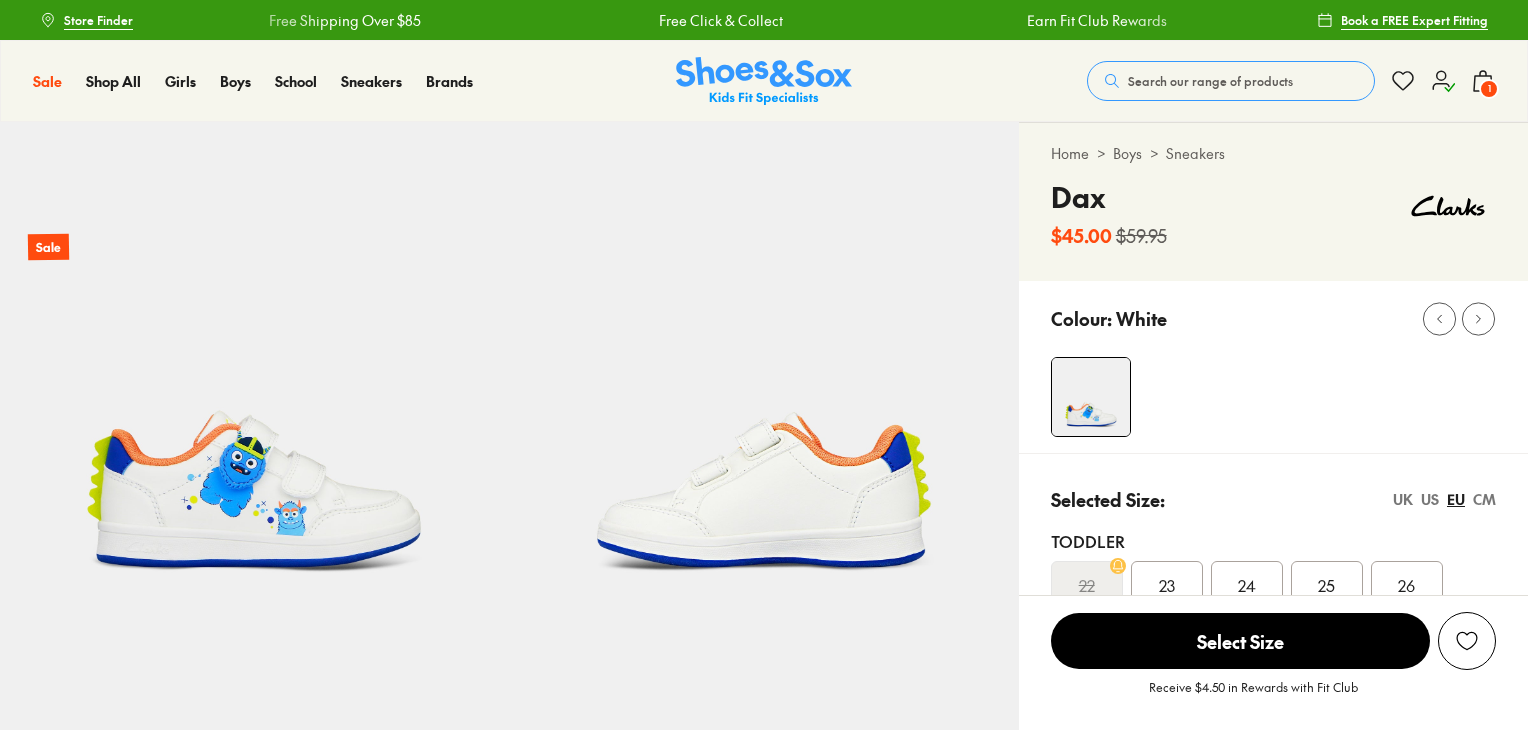scroll, scrollTop: 0, scrollLeft: 0, axis: both 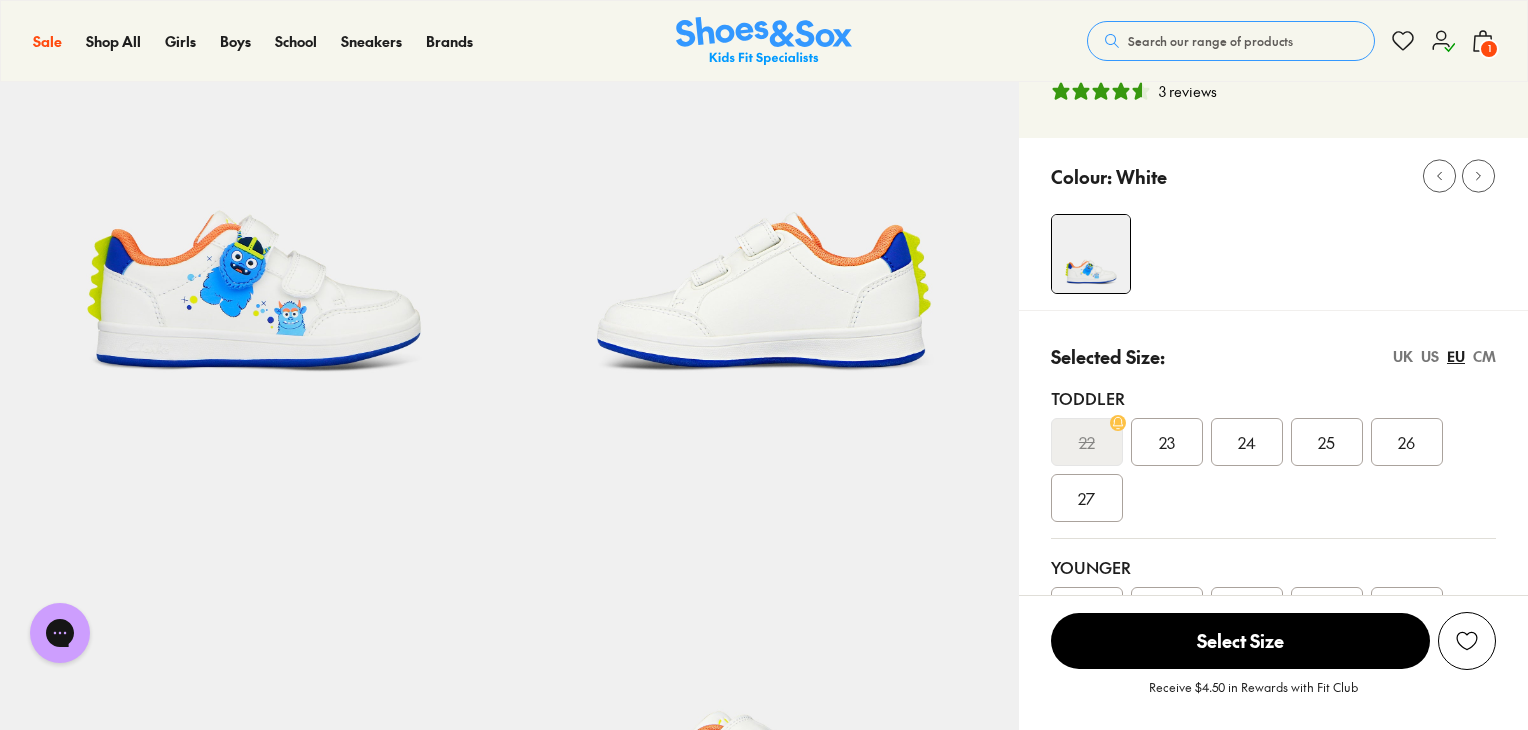 select on "*" 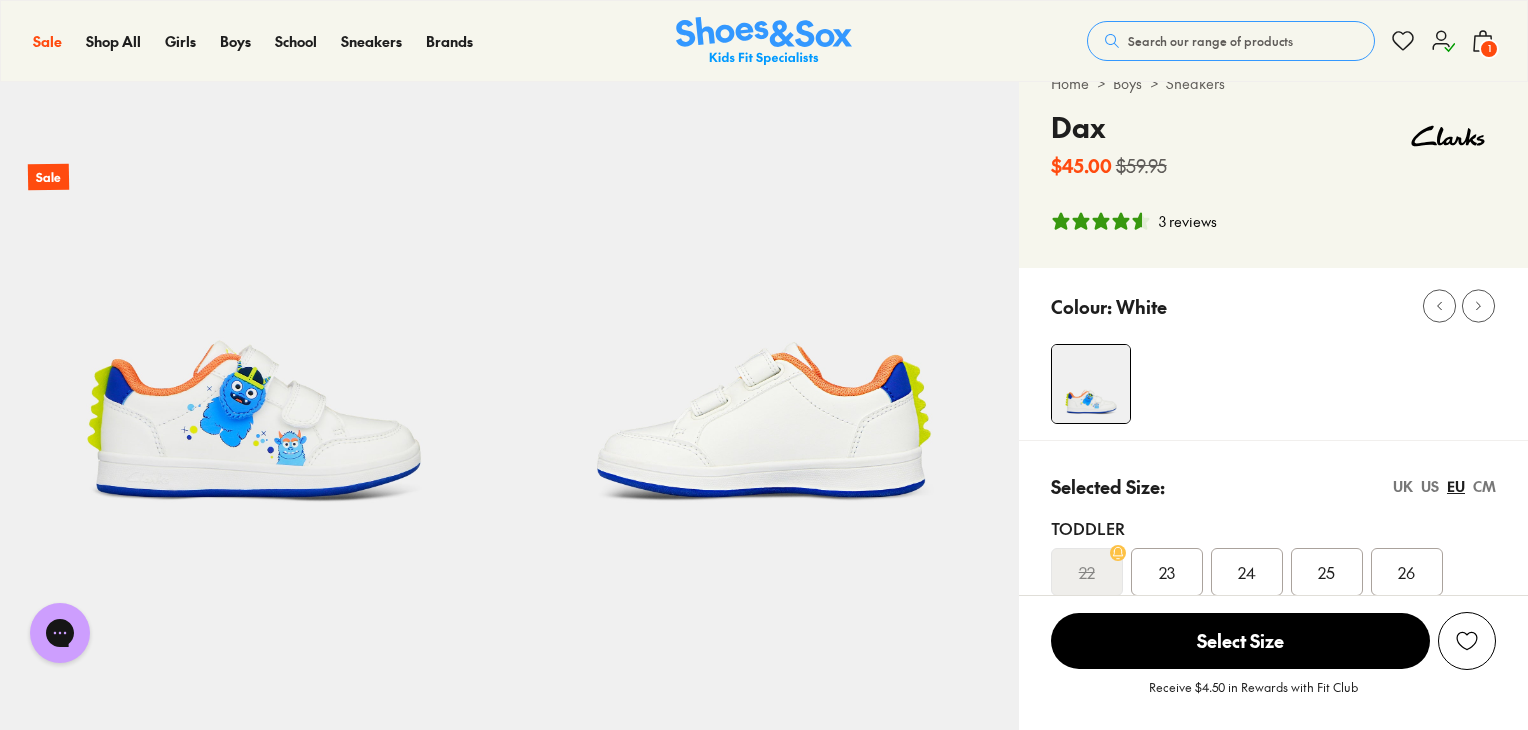 scroll, scrollTop: 0, scrollLeft: 0, axis: both 